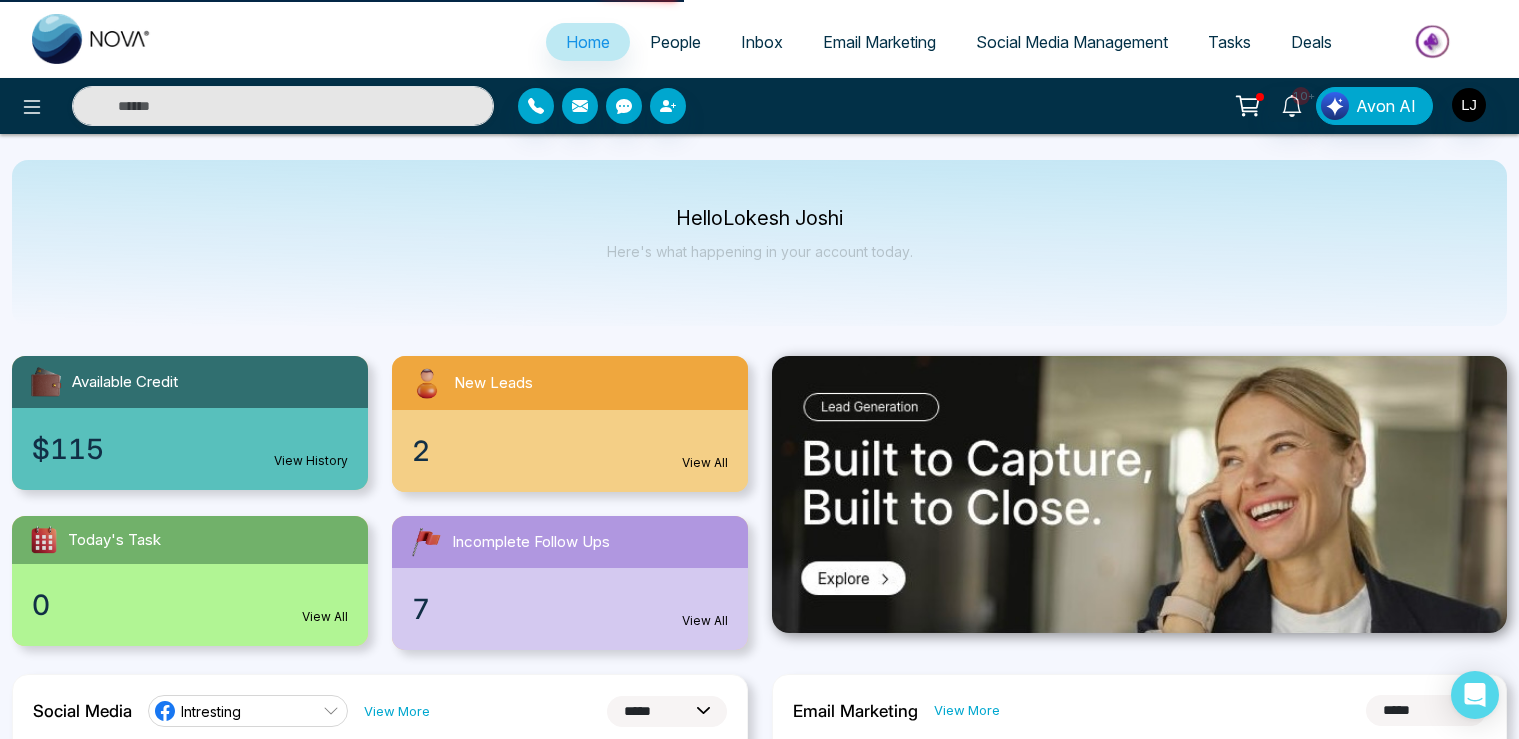 scroll, scrollTop: 0, scrollLeft: 0, axis: both 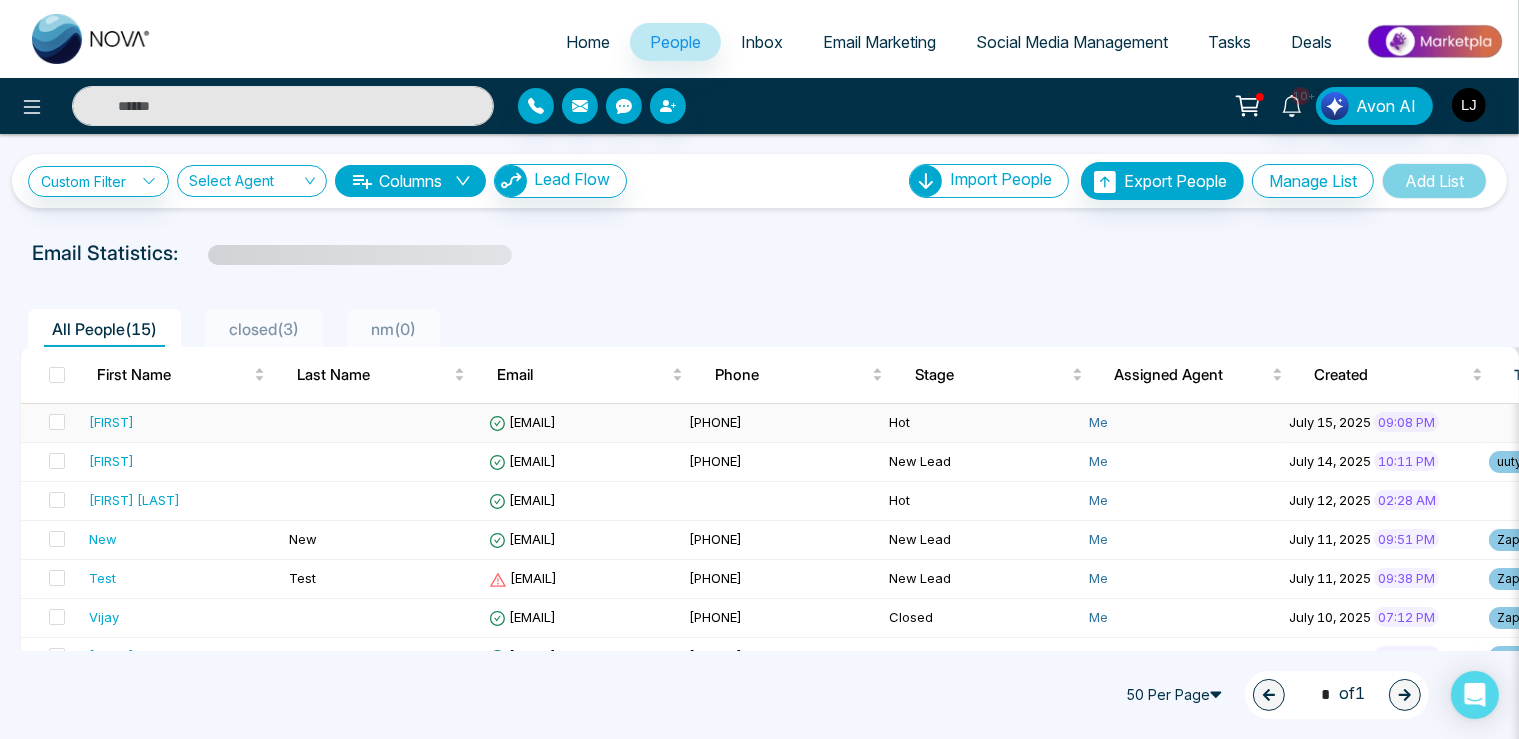 click on "[EMAIL]" at bounding box center (522, 422) 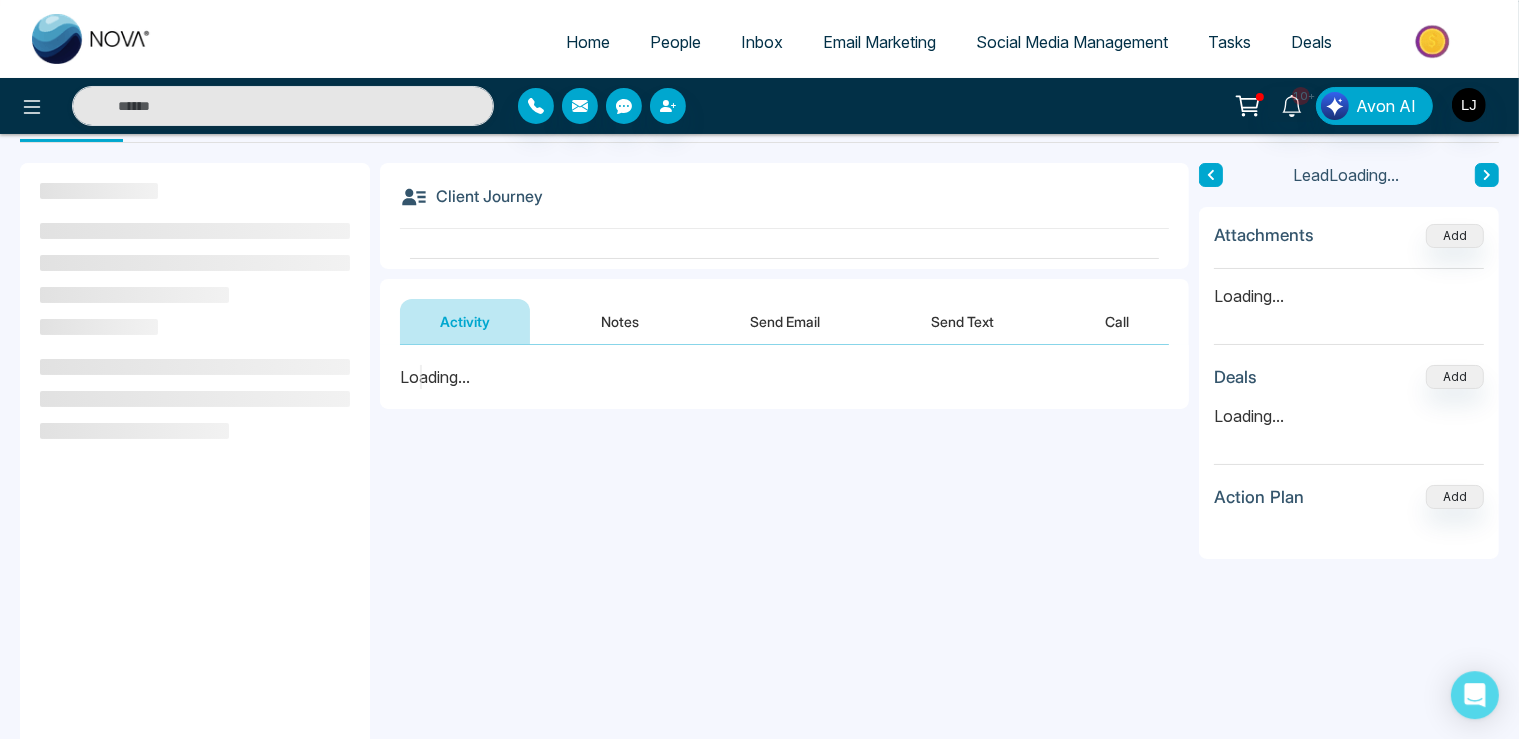 scroll, scrollTop: 105, scrollLeft: 0, axis: vertical 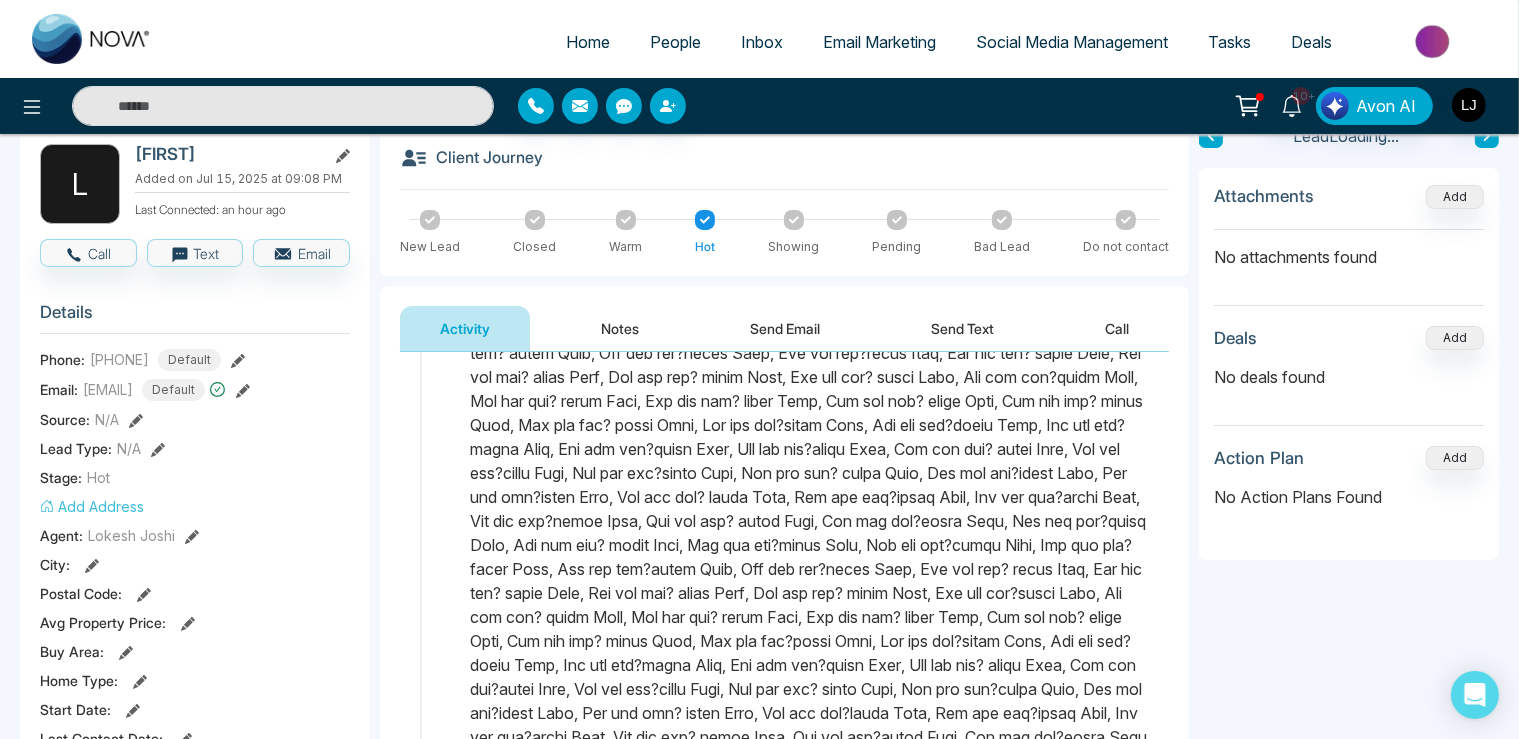 click on "Send Email" at bounding box center (785, 328) 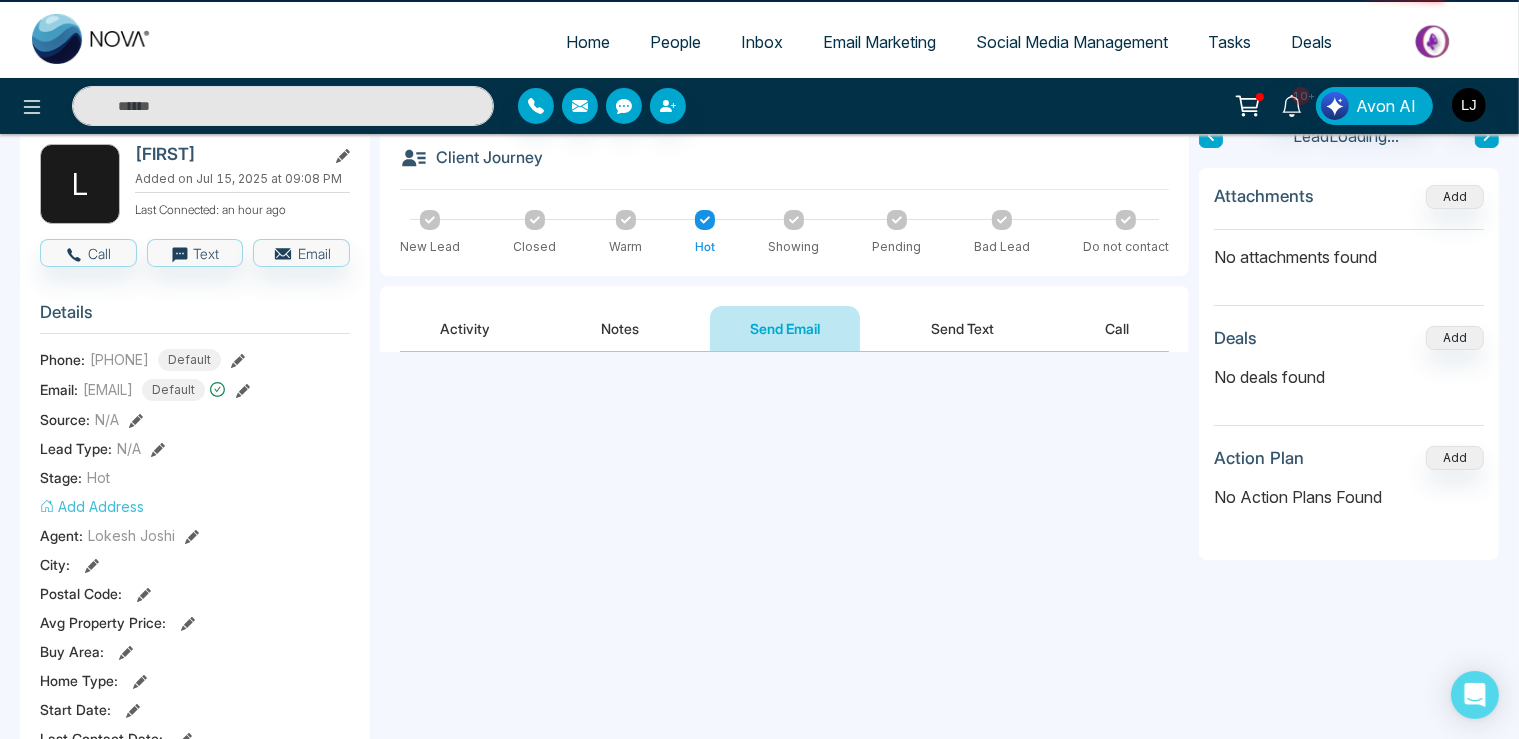 scroll, scrollTop: 0, scrollLeft: 0, axis: both 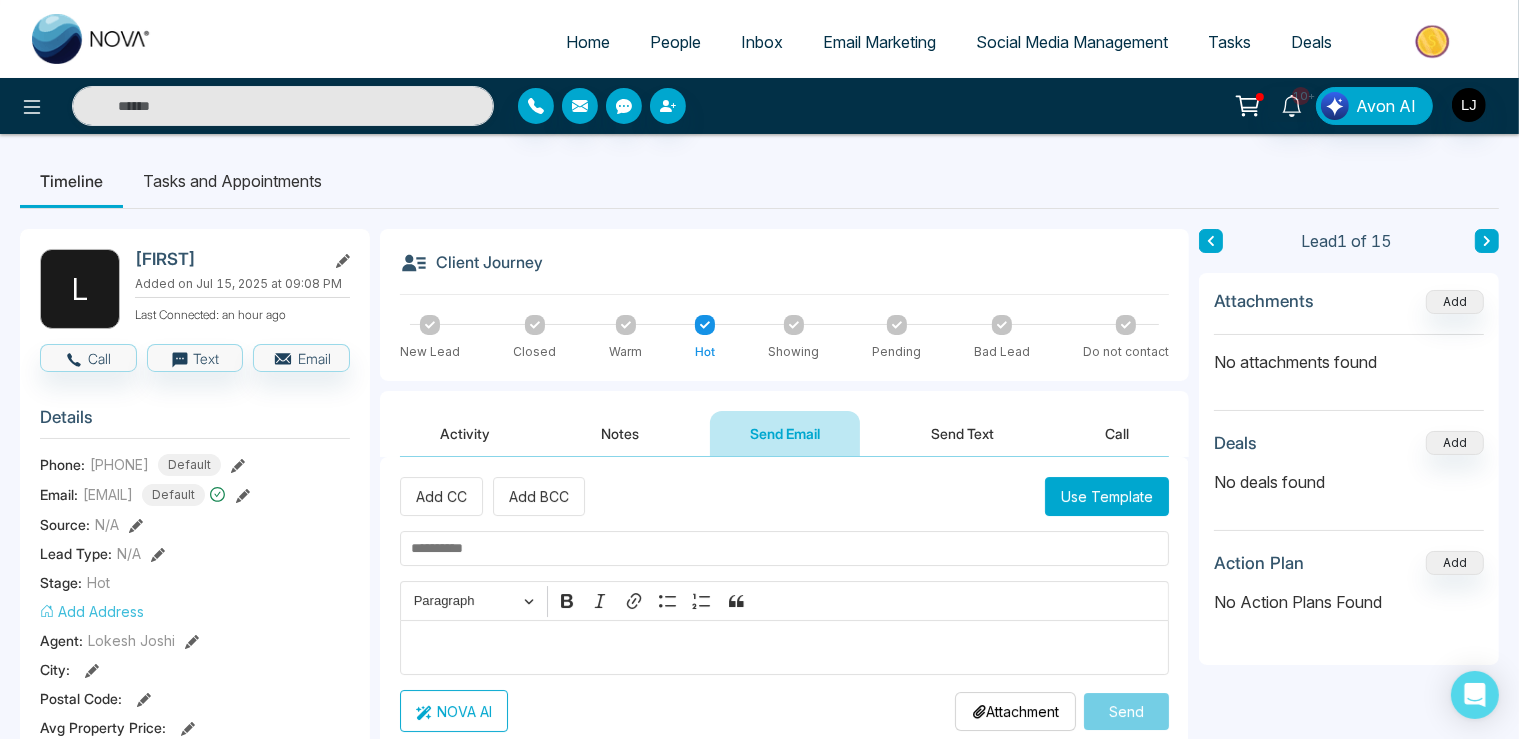 click at bounding box center [784, 548] 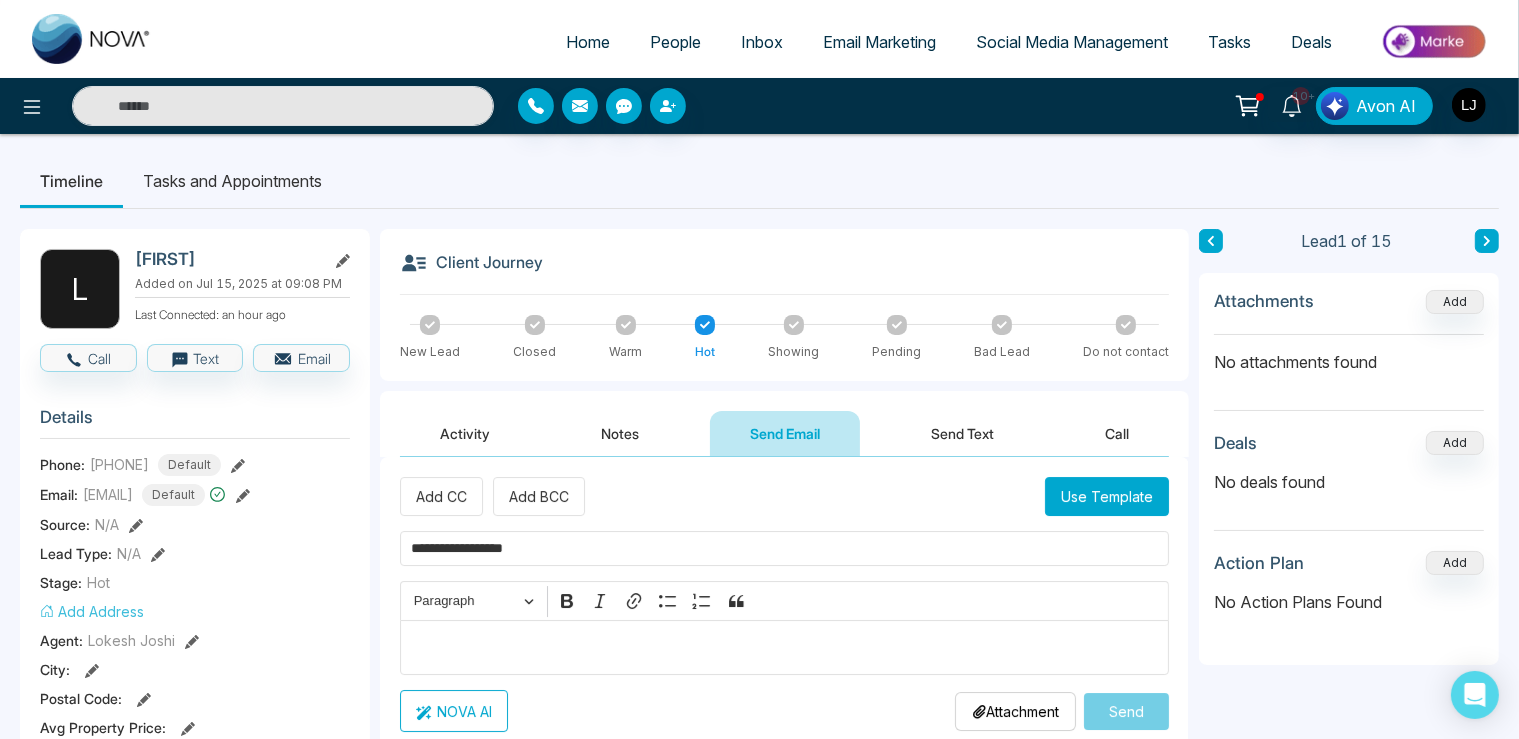 drag, startPoint x: 582, startPoint y: 549, endPoint x: 398, endPoint y: 550, distance: 184.00272 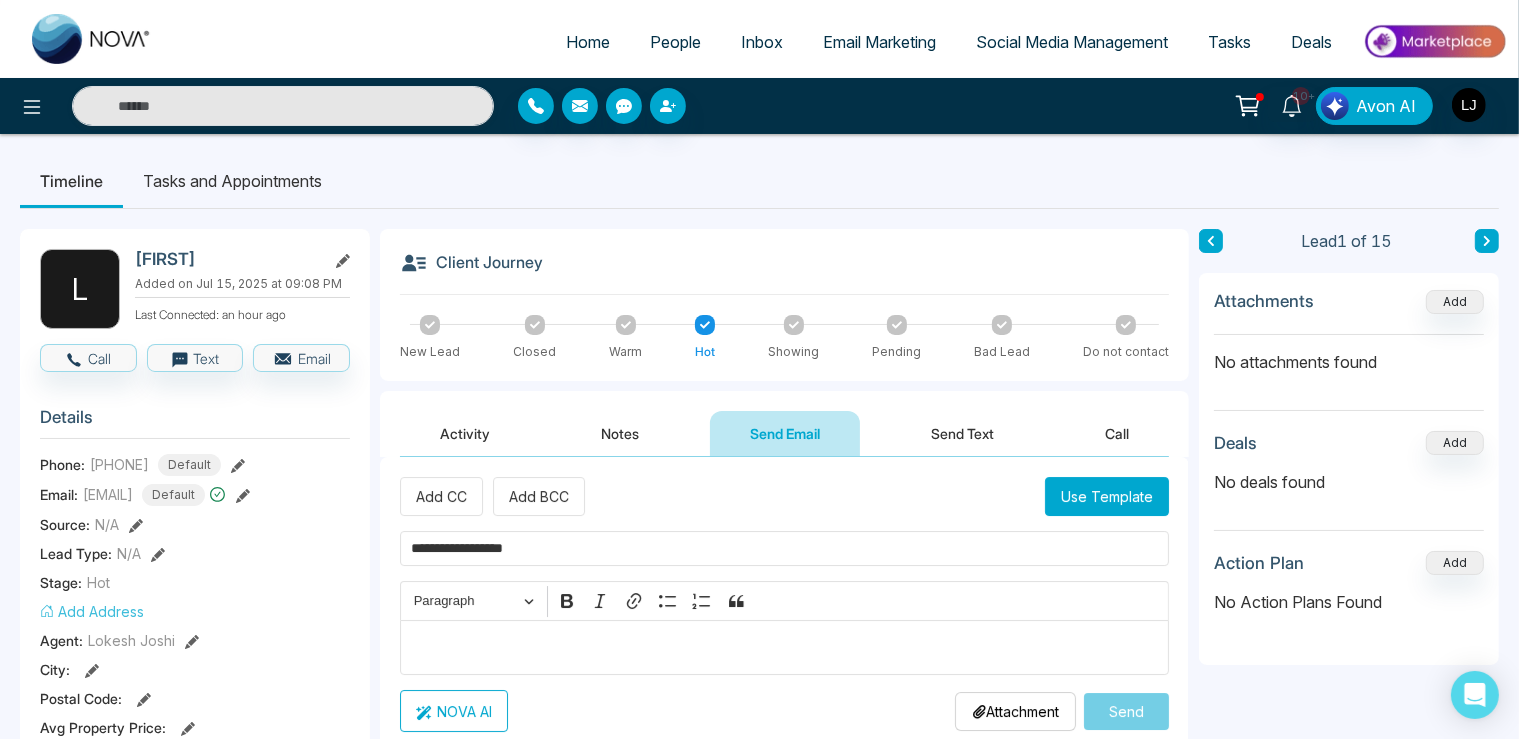 click on "**********" at bounding box center [784, 548] 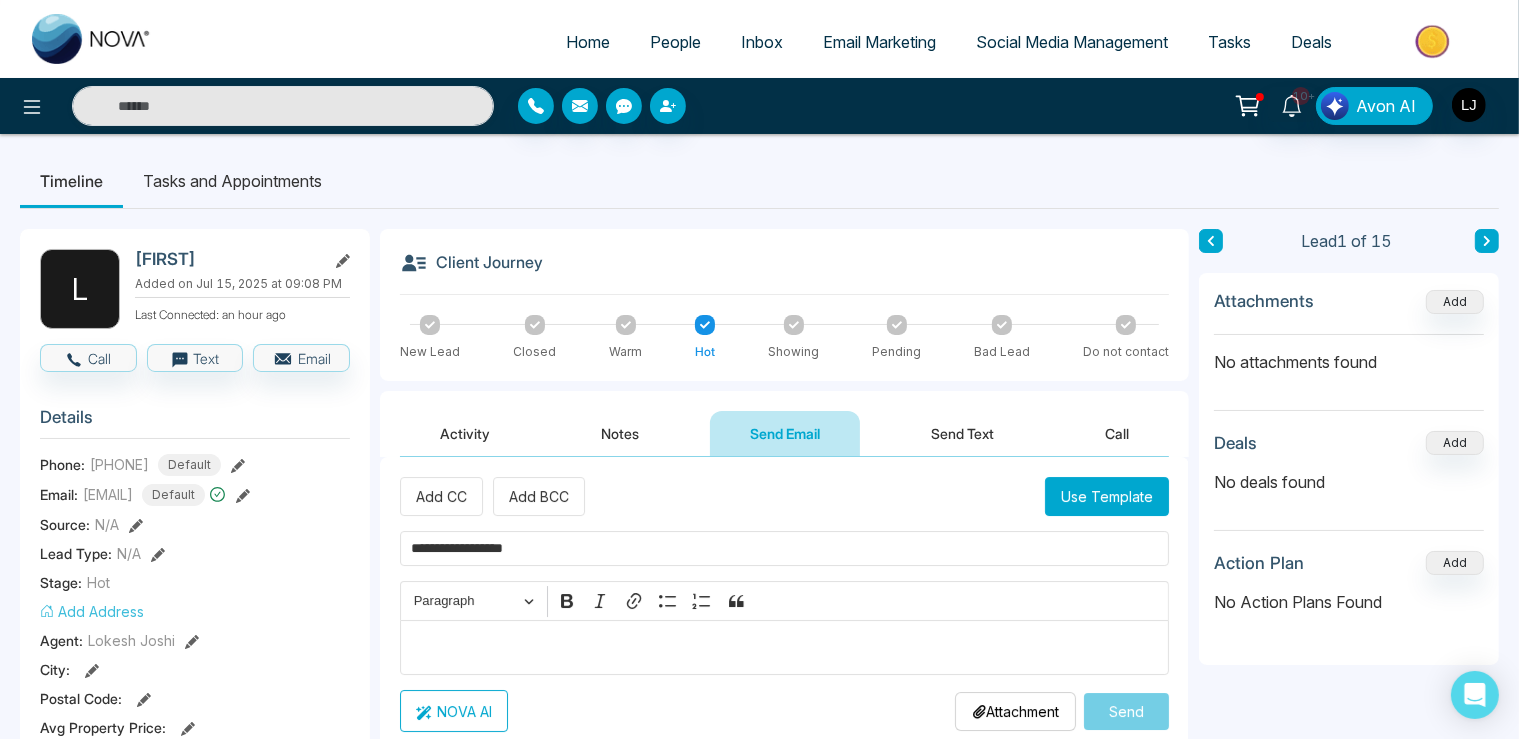 type on "**********" 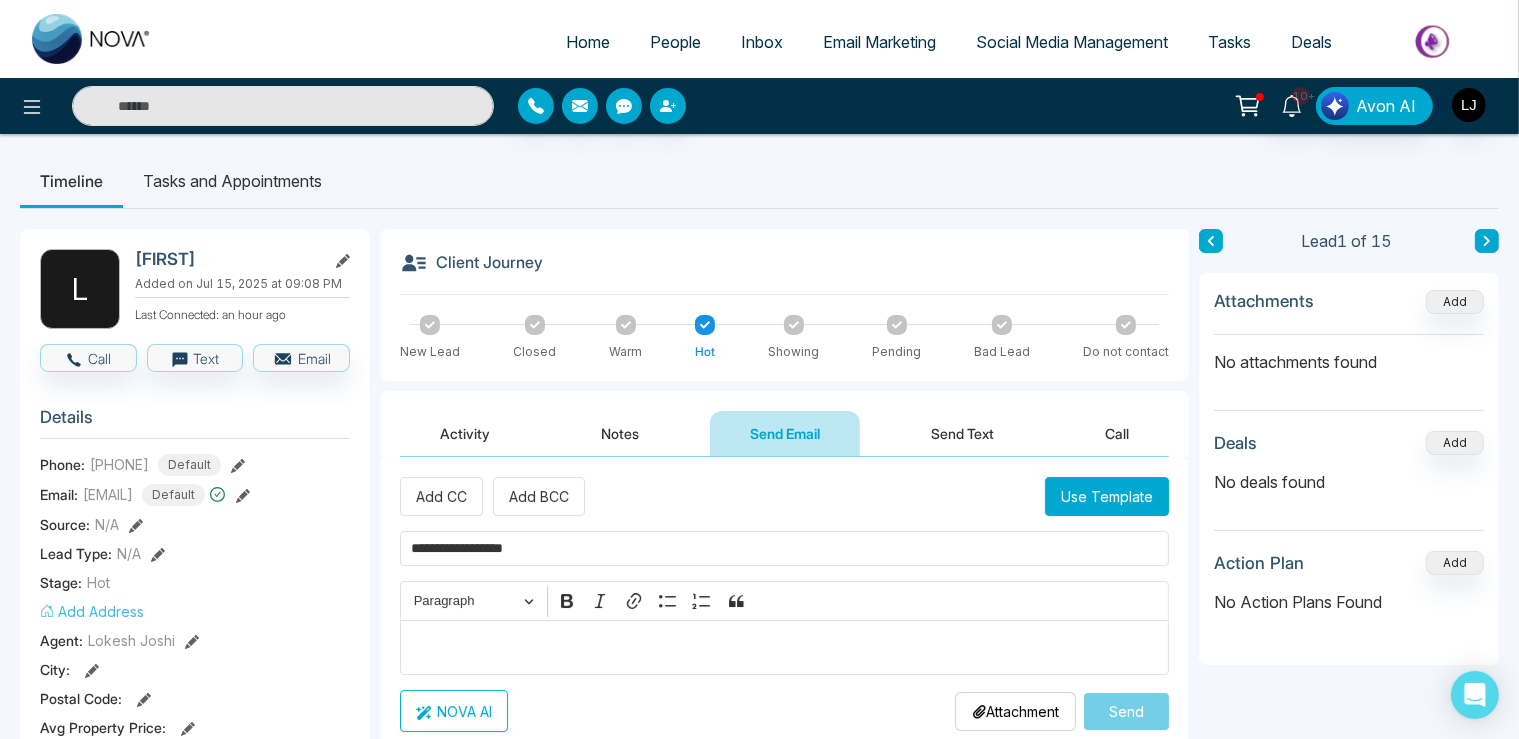 click at bounding box center [784, 647] 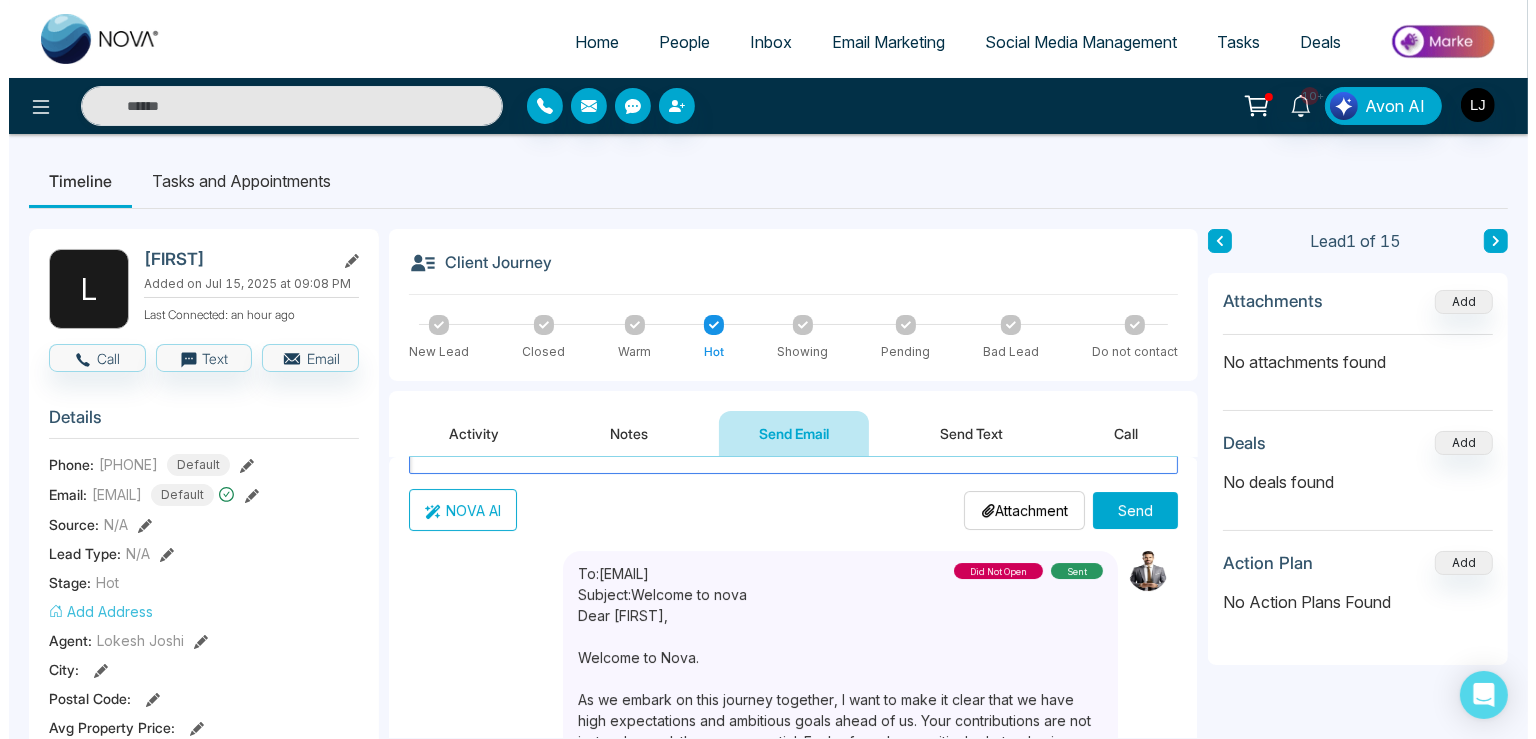 scroll, scrollTop: 230, scrollLeft: 0, axis: vertical 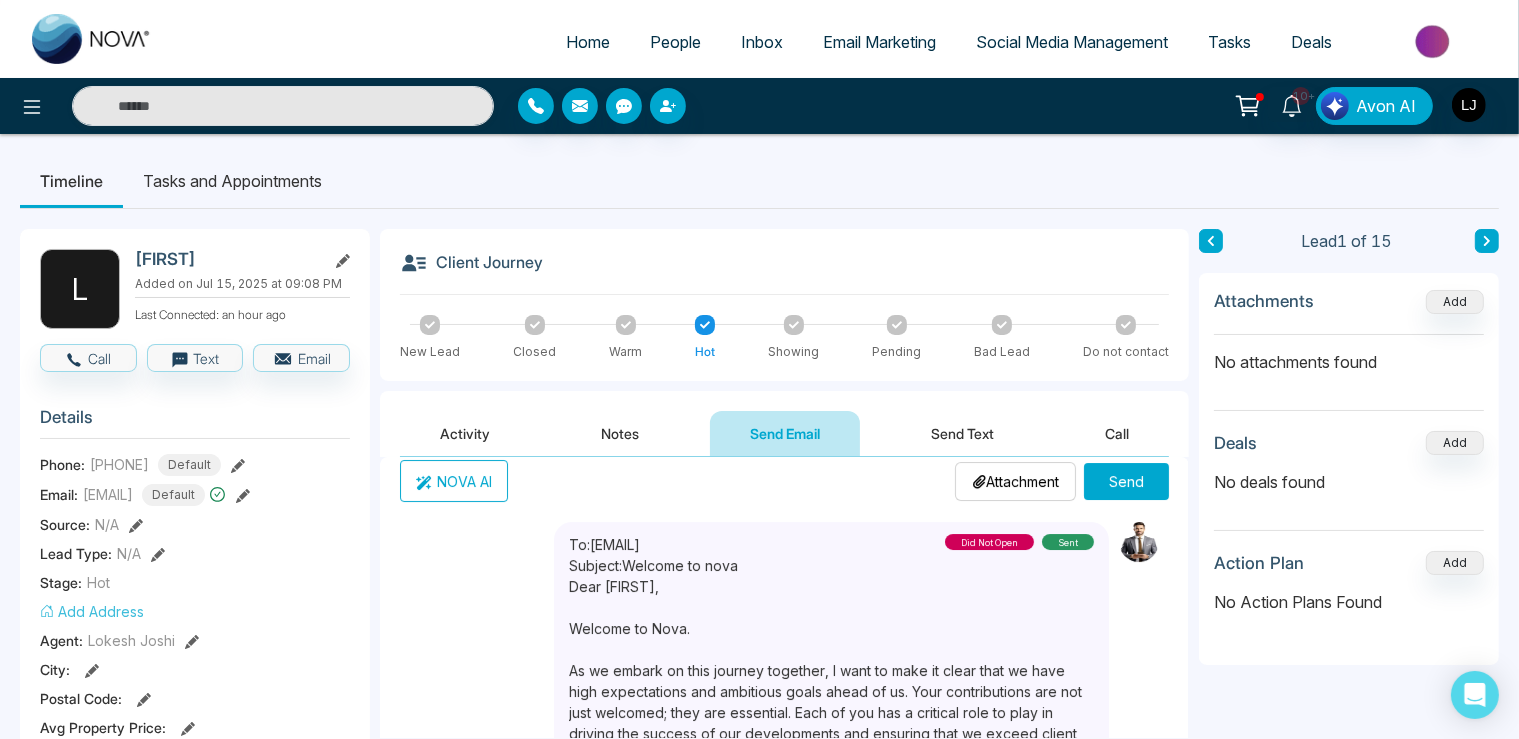 click on "Inbox" at bounding box center [762, 42] 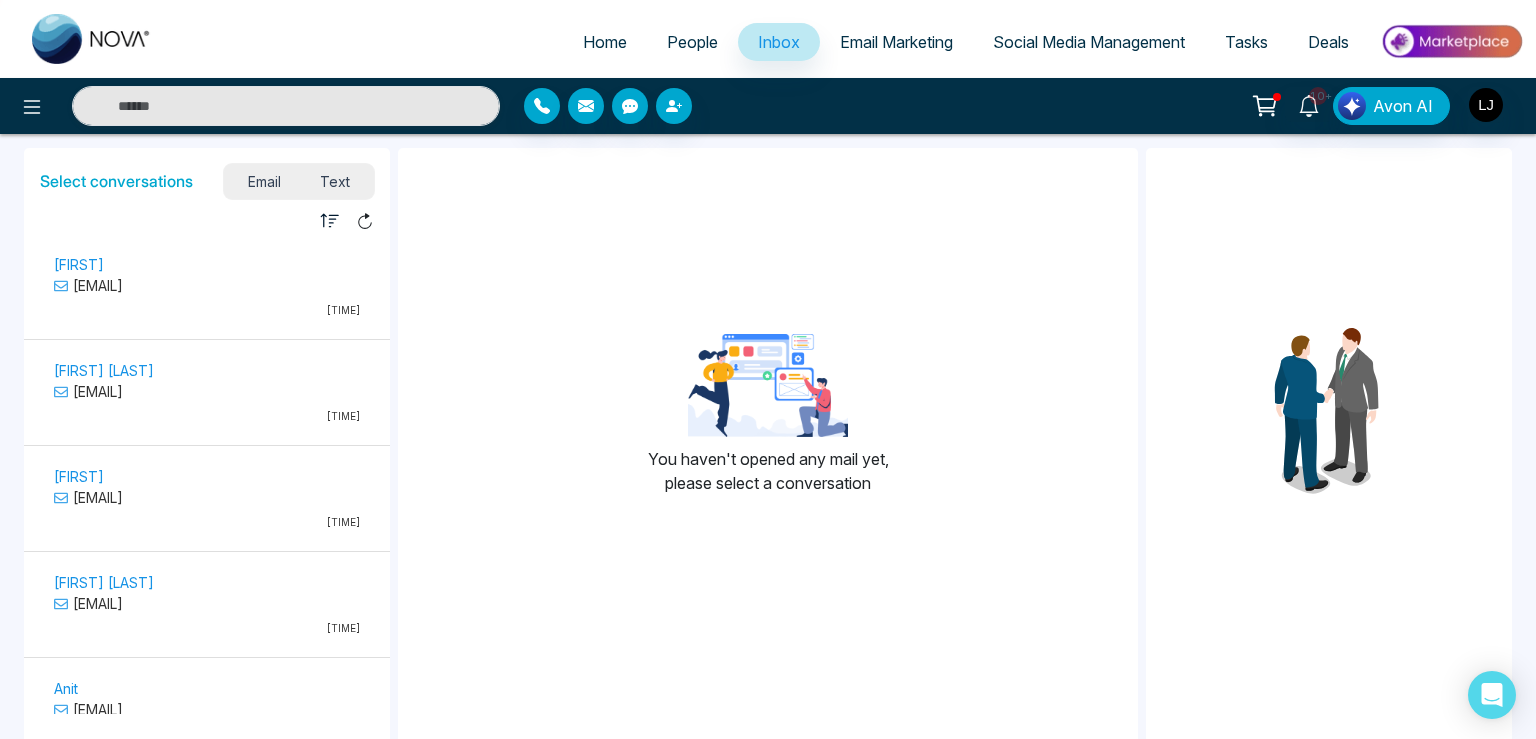 click on "[FIRST]" at bounding box center (207, 264) 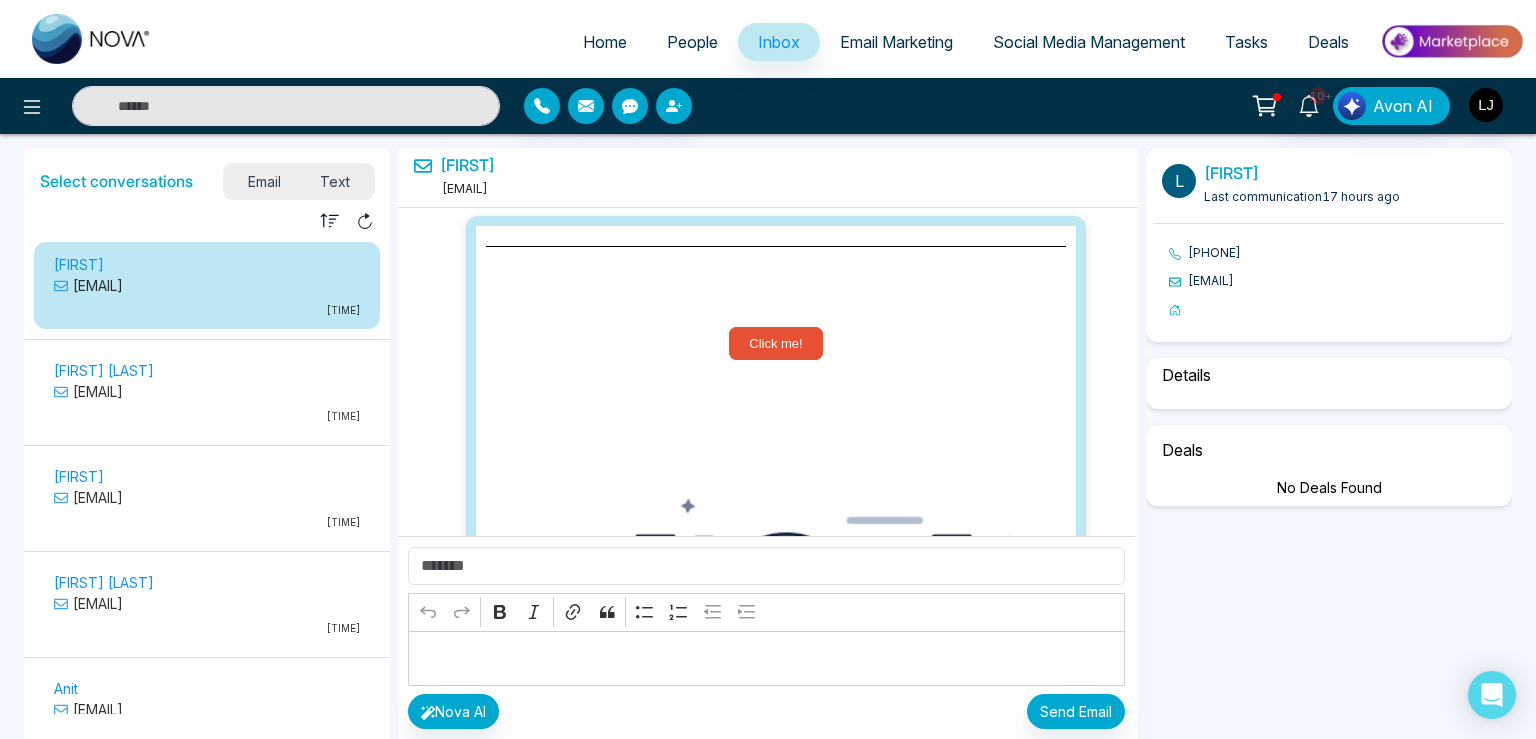 scroll, scrollTop: 11398, scrollLeft: 0, axis: vertical 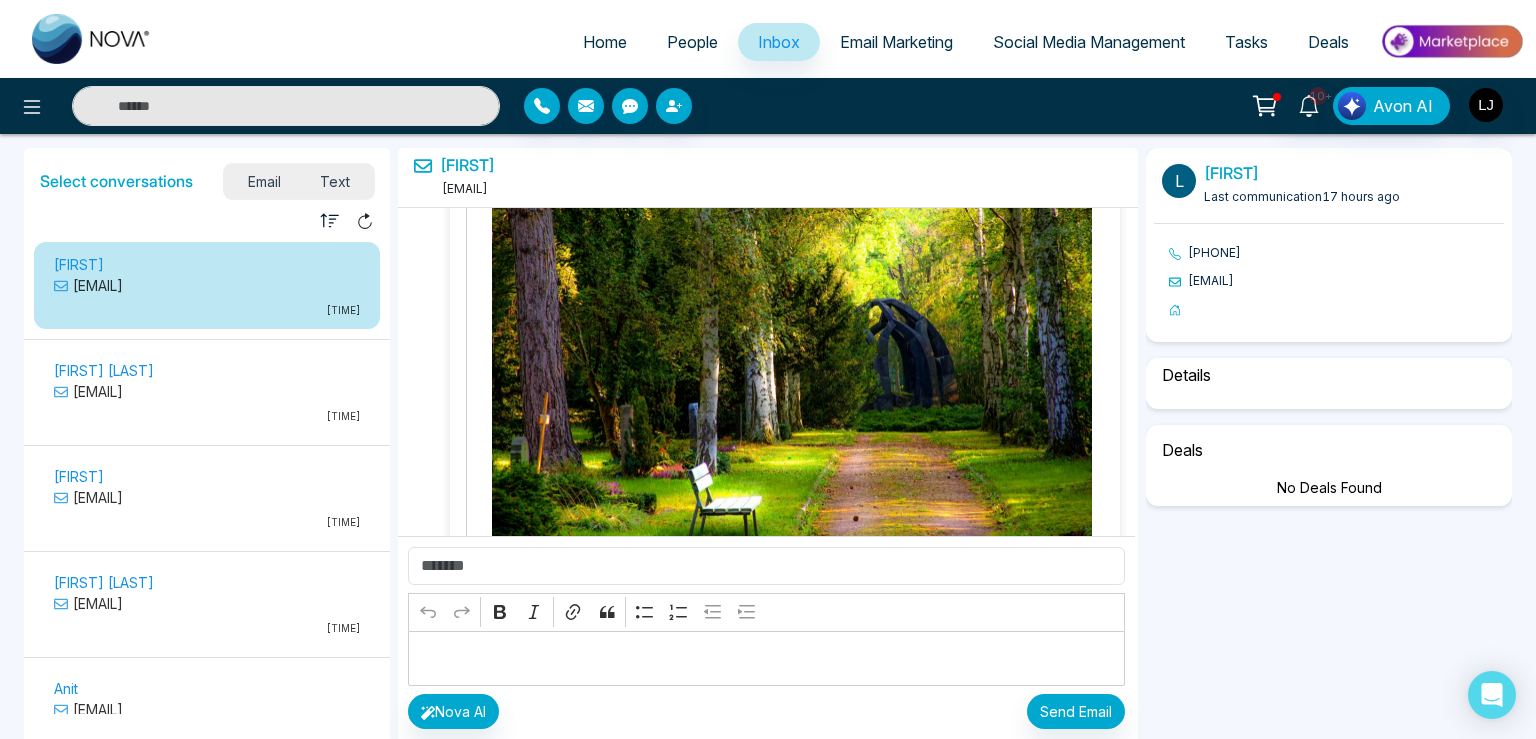 select on "***" 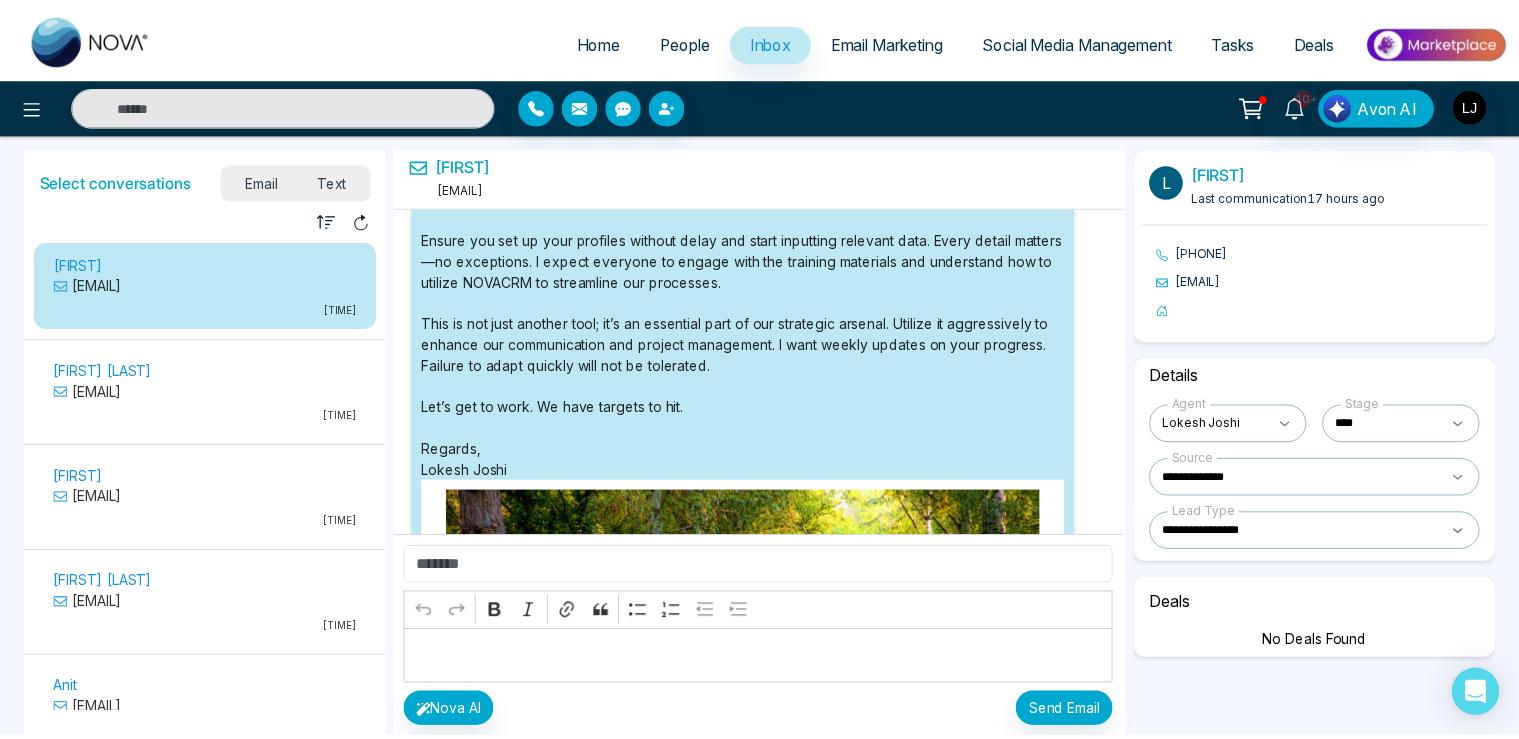 scroll, scrollTop: 9325, scrollLeft: 0, axis: vertical 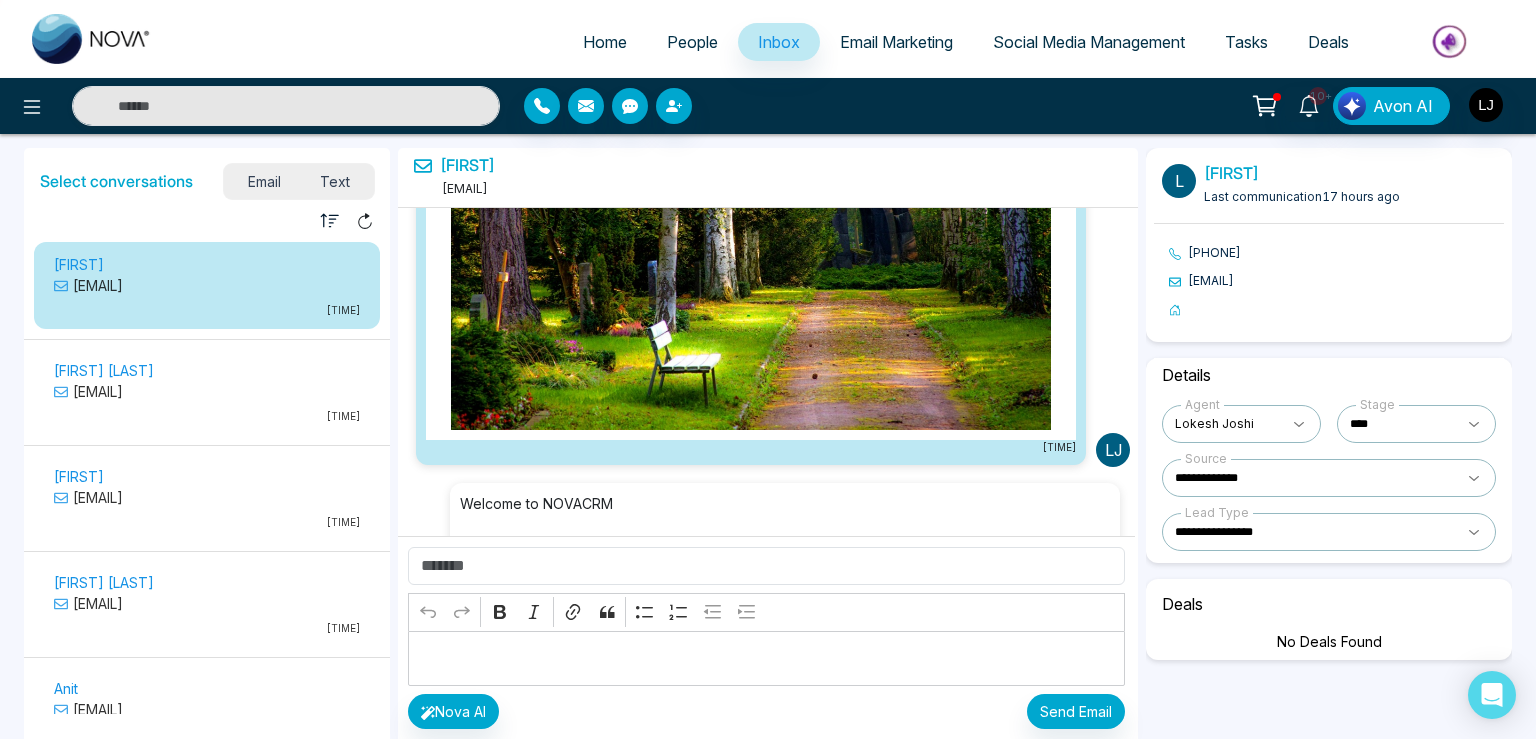 click on "People" at bounding box center [692, 42] 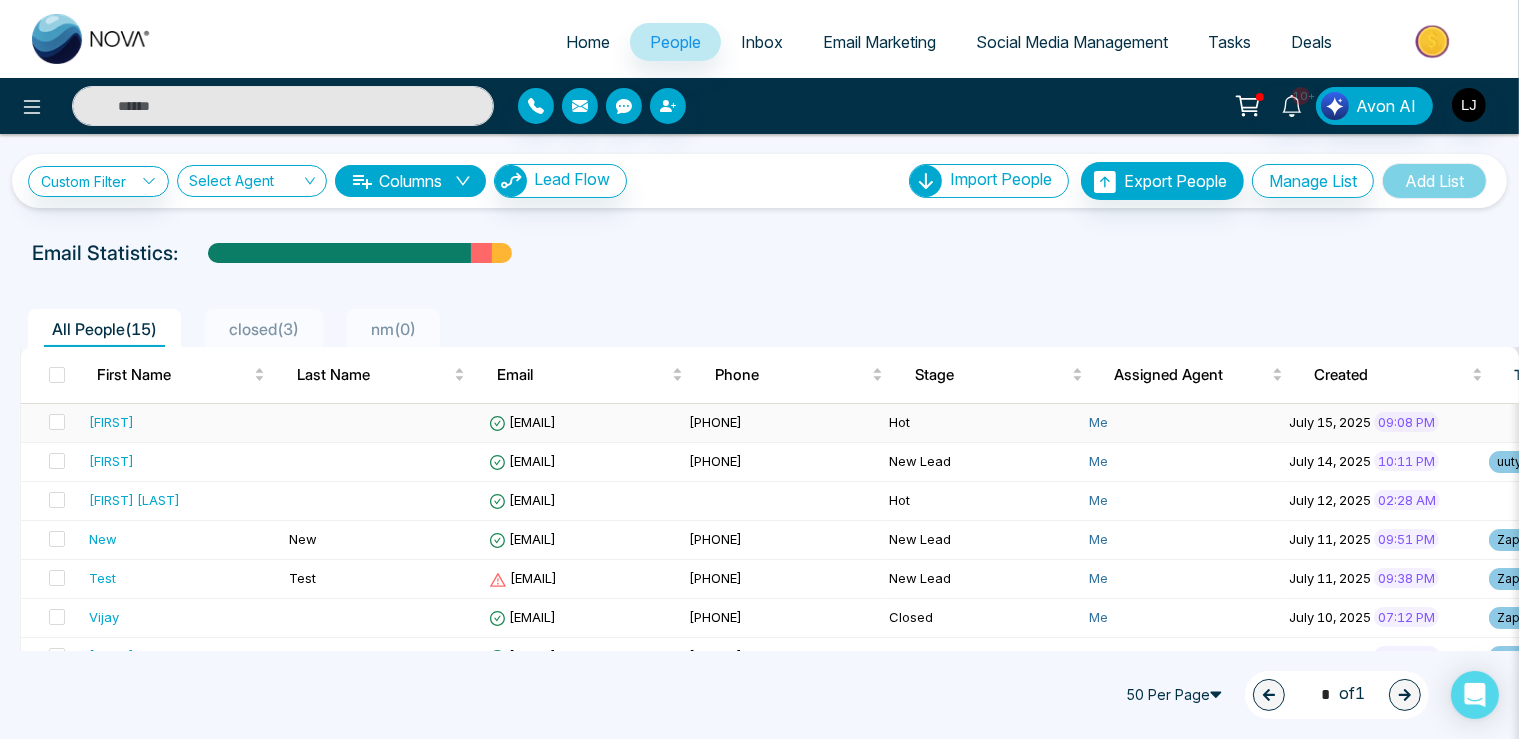 click on "[EMAIL]" at bounding box center (522, 422) 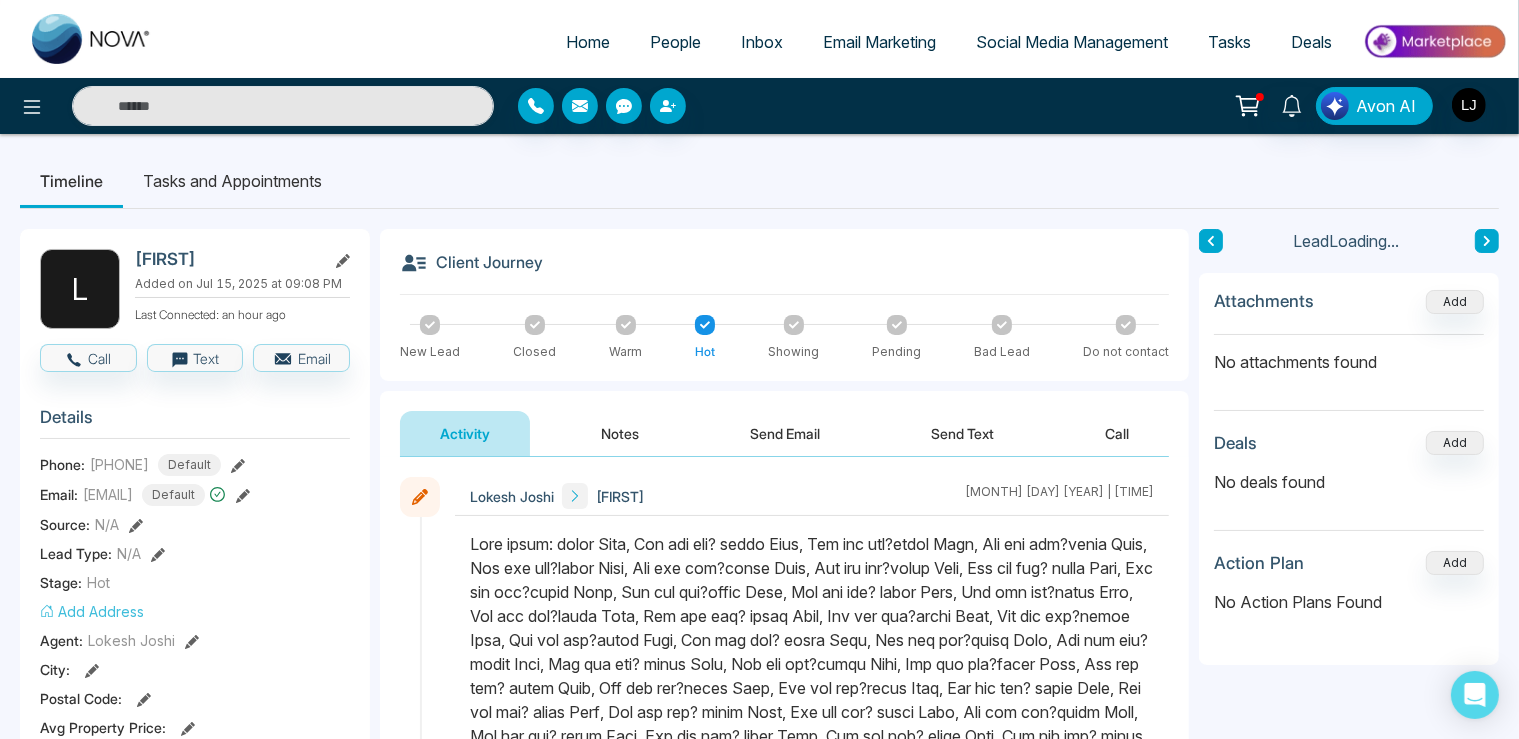 click on "Send Email" at bounding box center (785, 433) 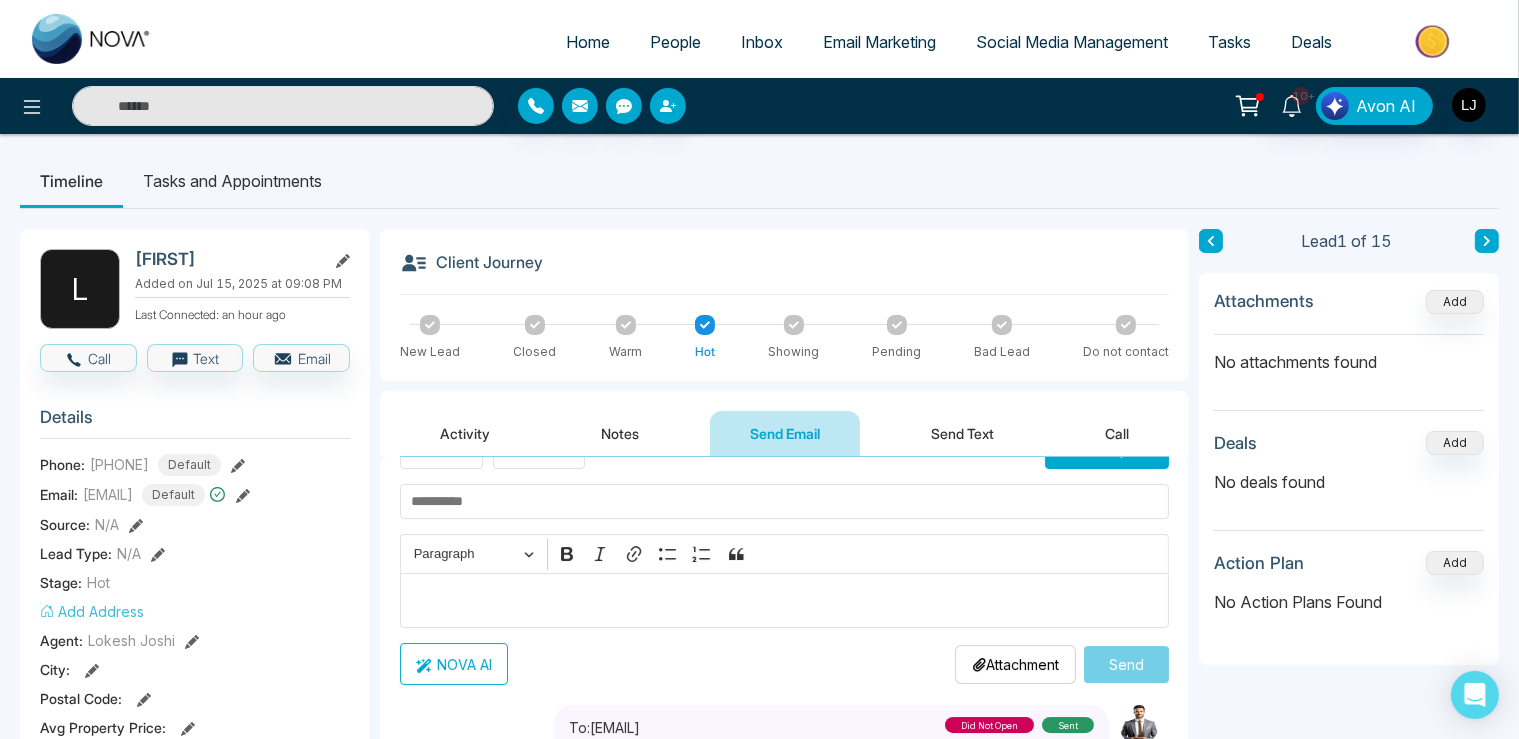 scroll, scrollTop: 0, scrollLeft: 0, axis: both 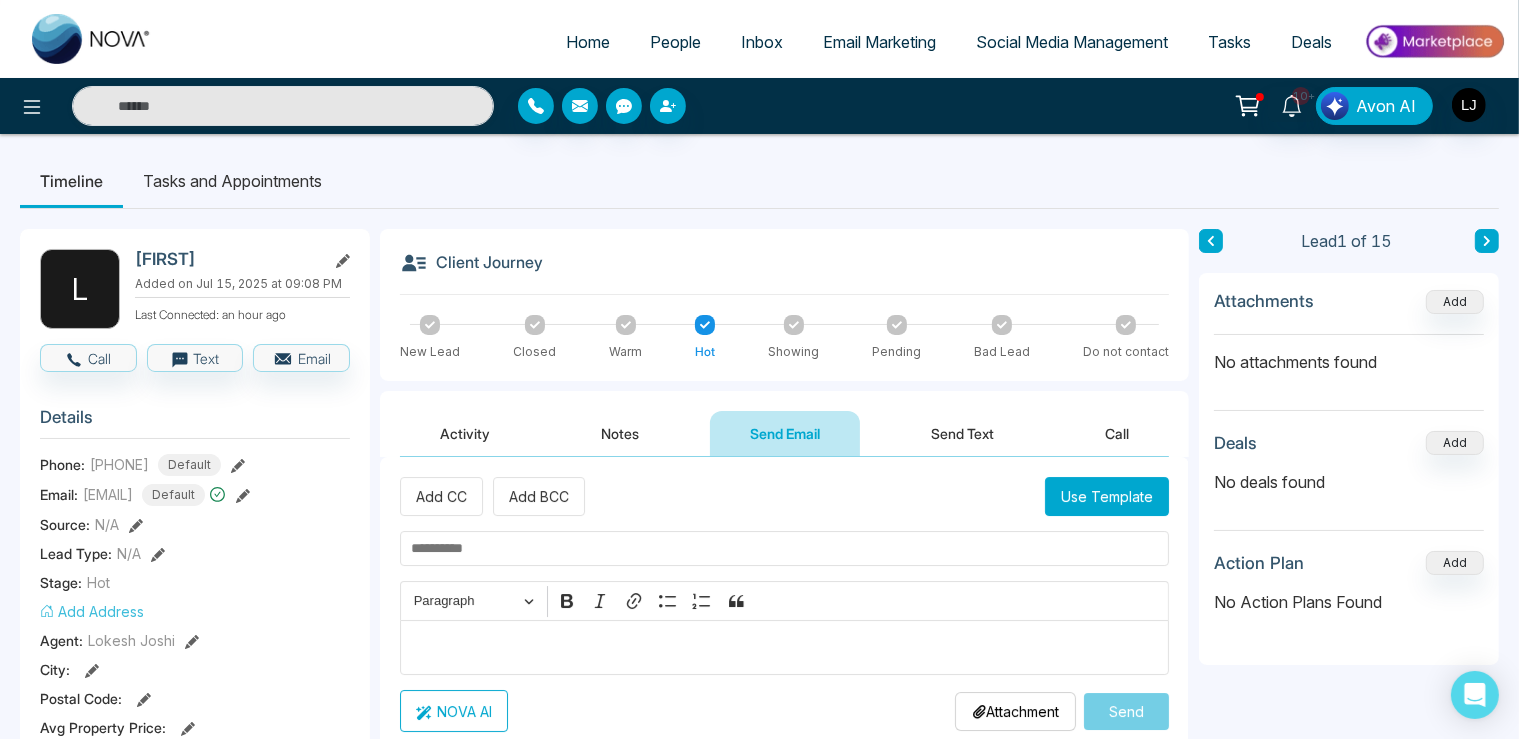 click at bounding box center [784, 548] 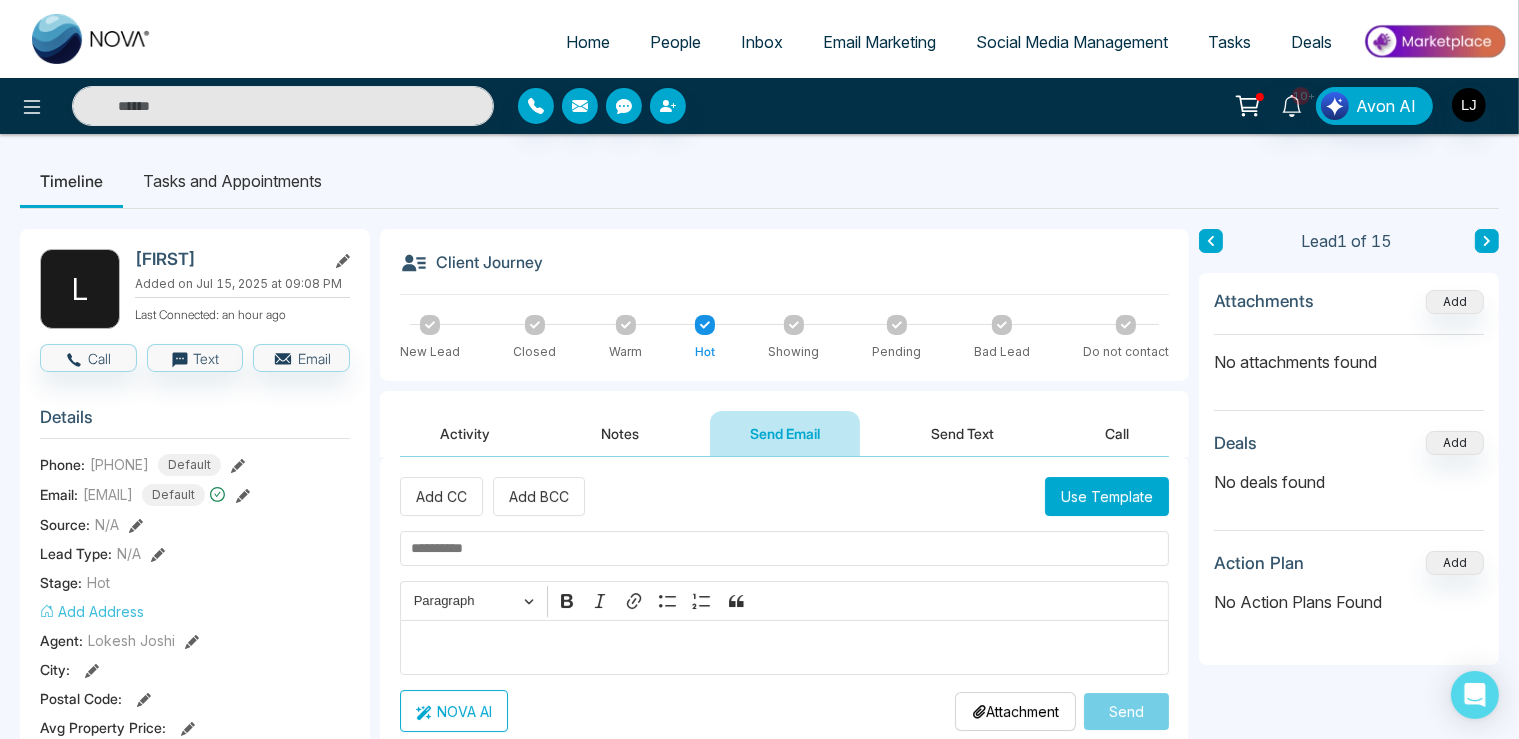 paste on "**********" 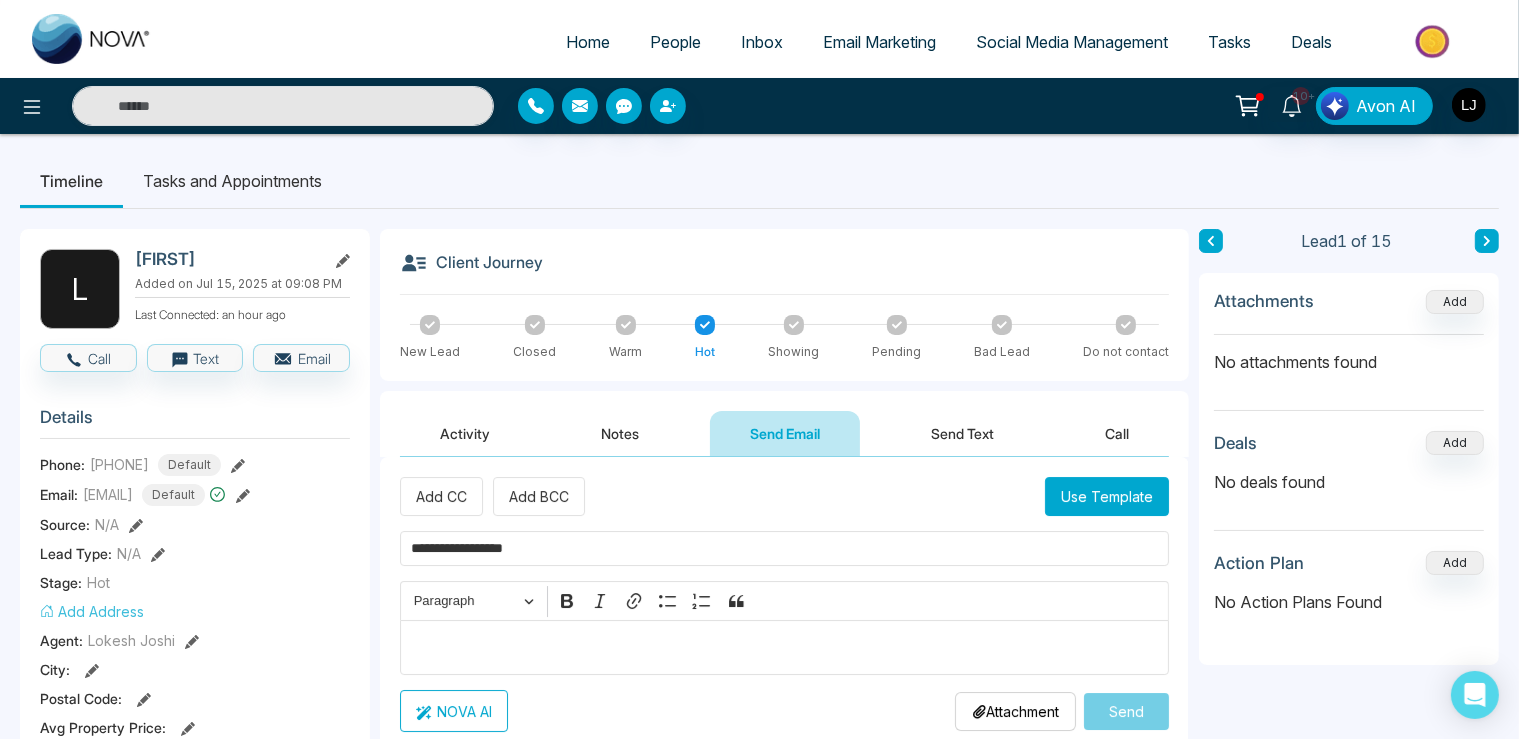 type on "**********" 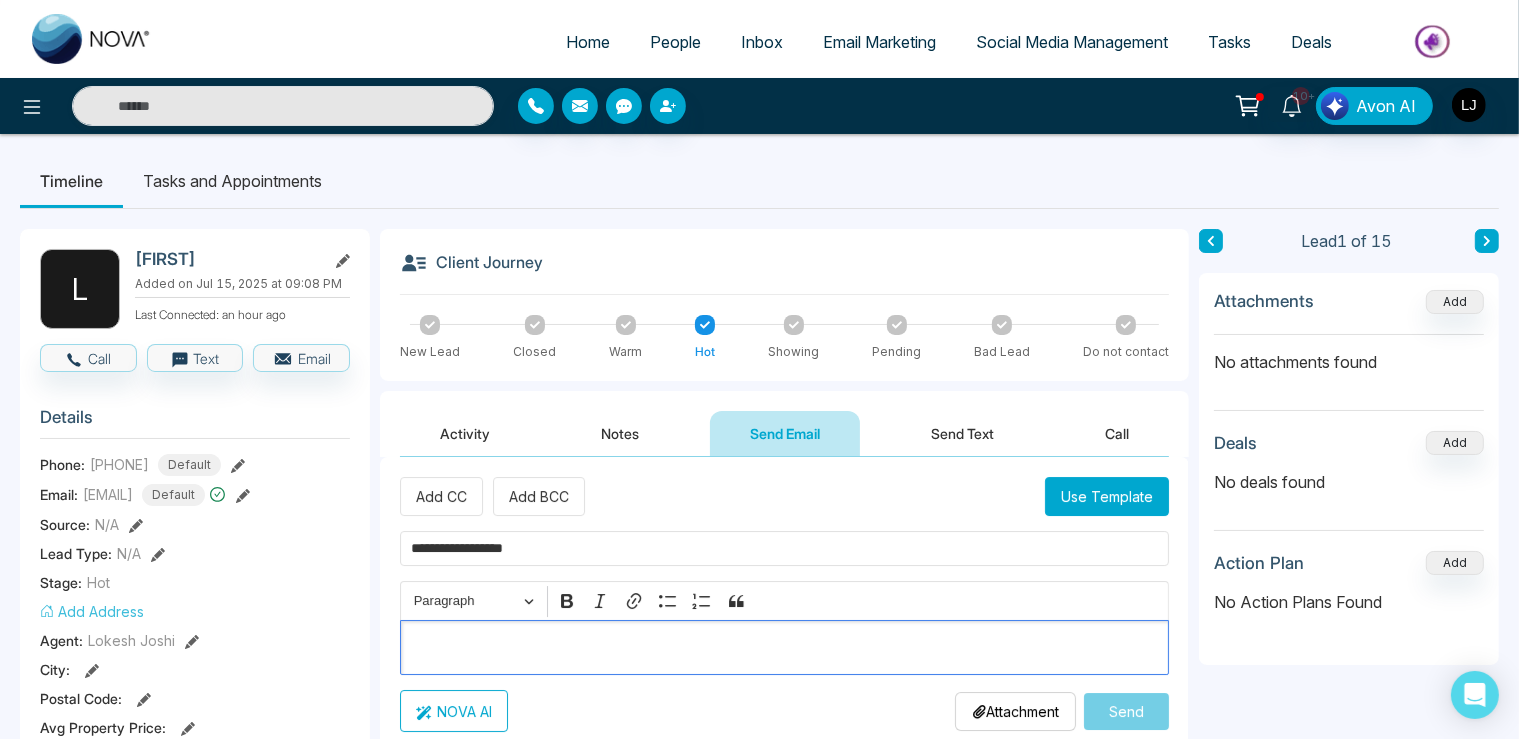 click at bounding box center [785, 648] 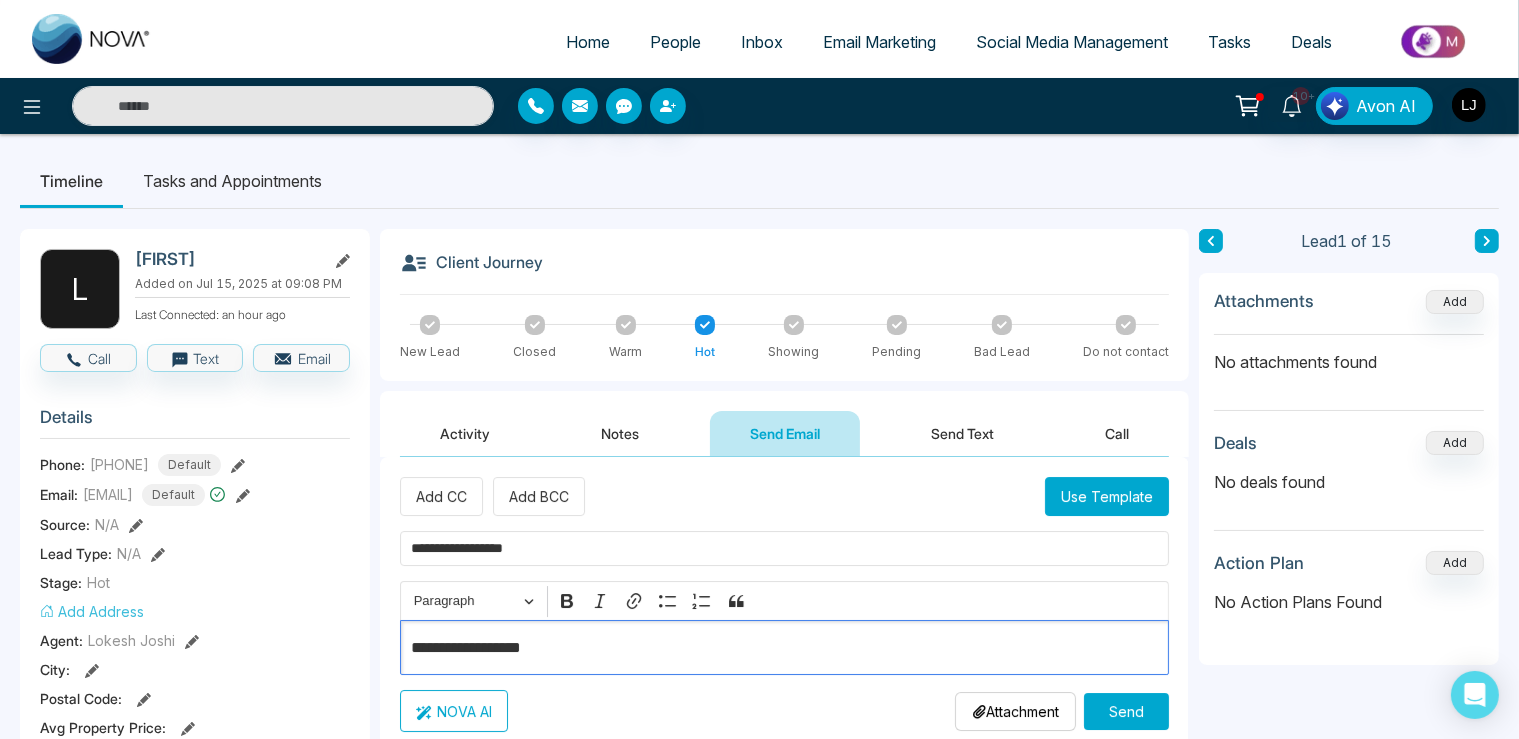 click on "Attachment" at bounding box center (1015, 711) 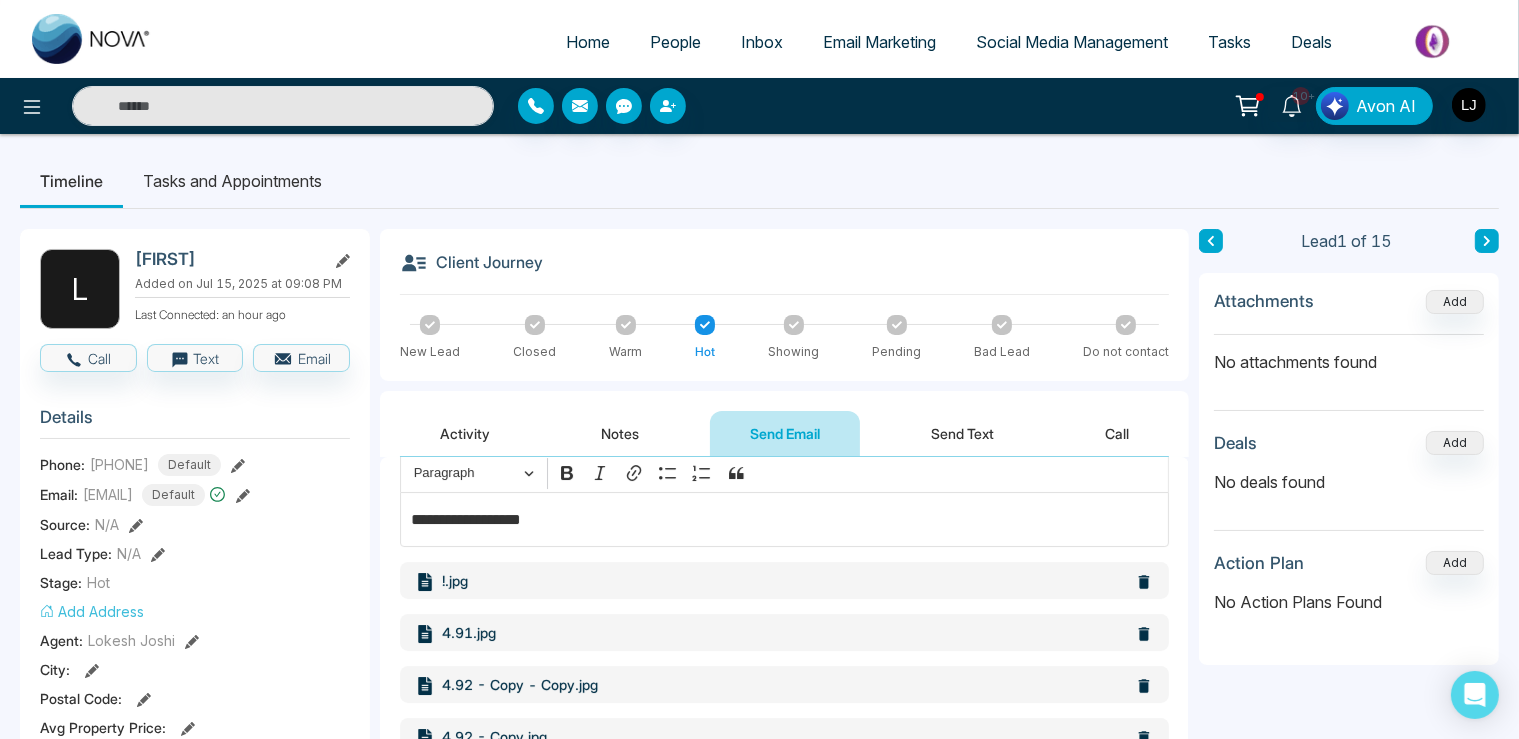 scroll, scrollTop: 115, scrollLeft: 0, axis: vertical 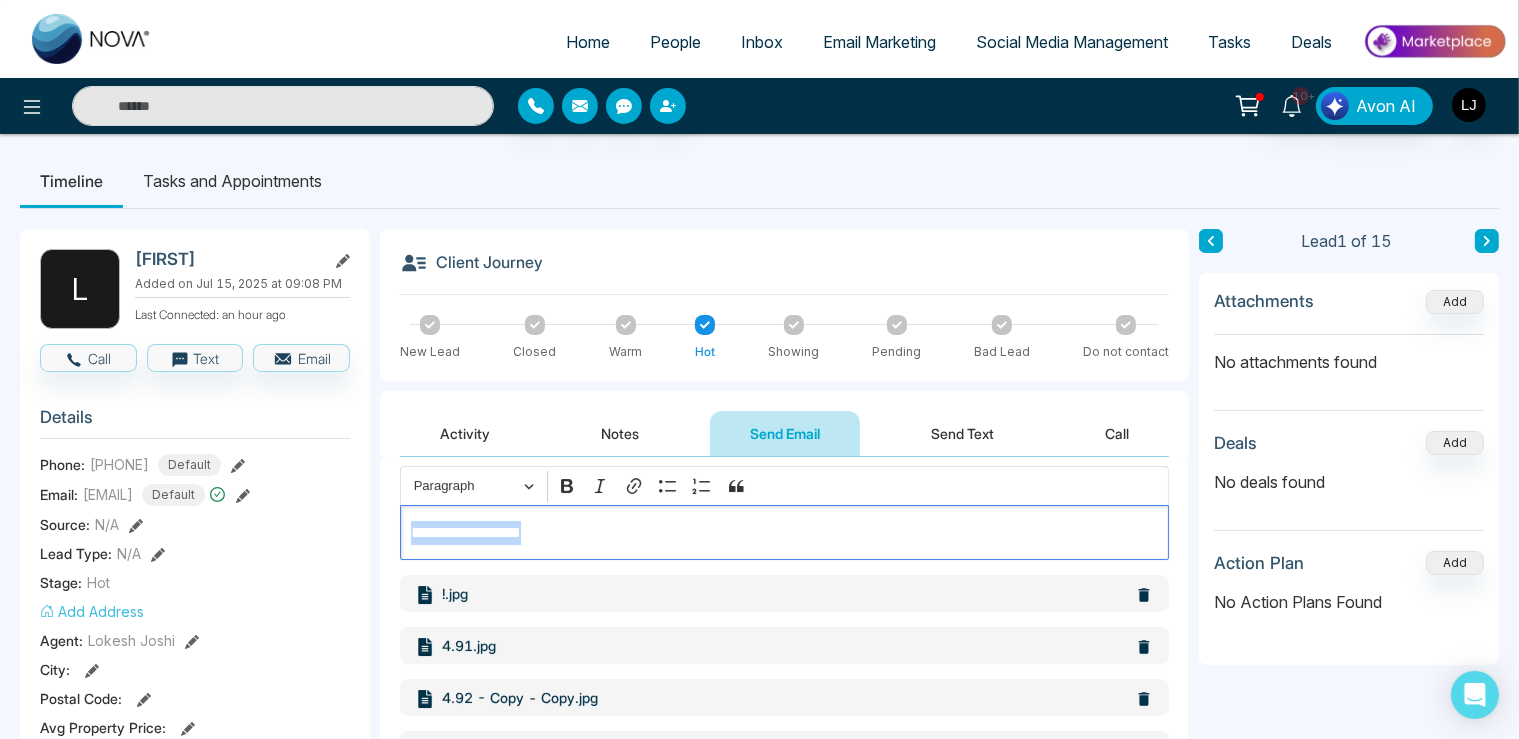 drag, startPoint x: 589, startPoint y: 536, endPoint x: 406, endPoint y: 522, distance: 183.53474 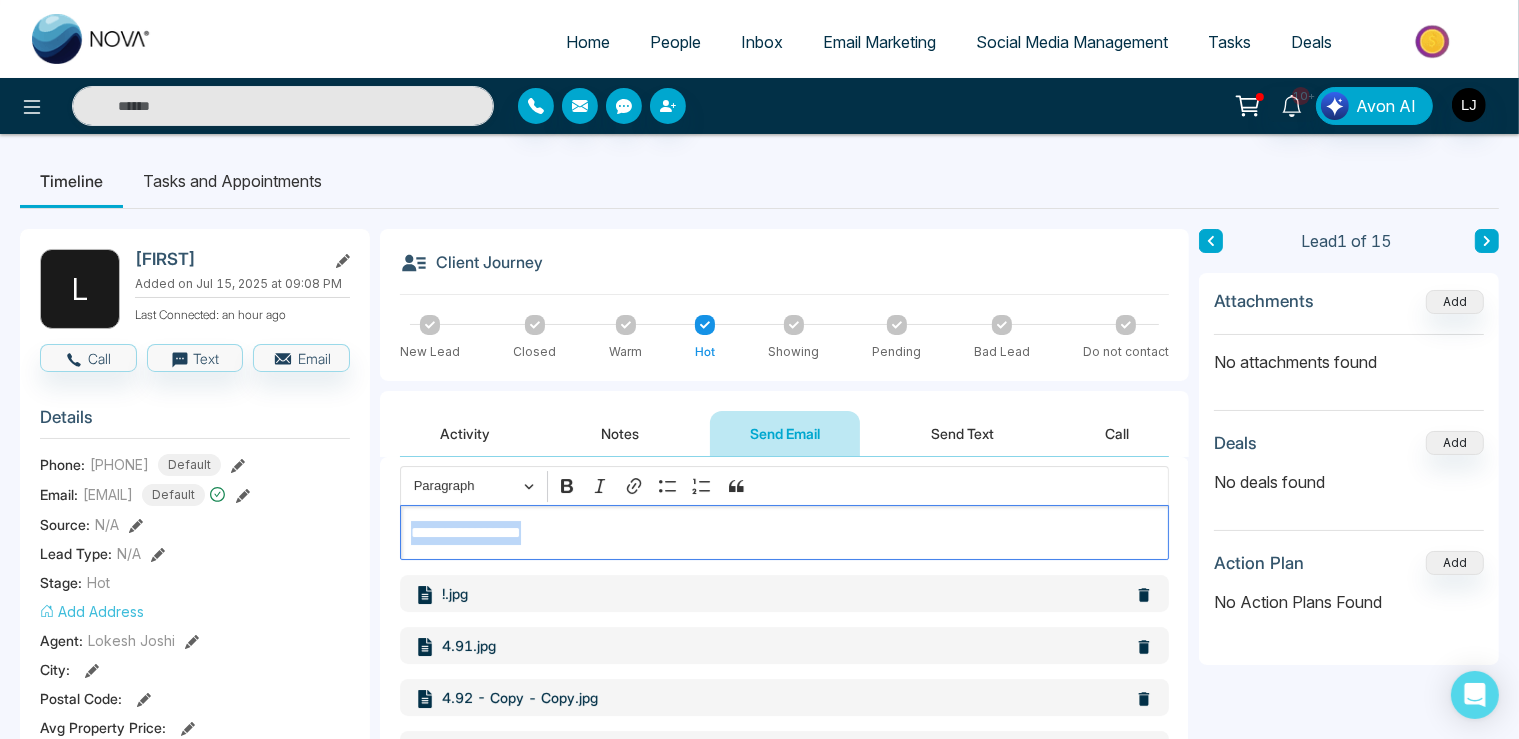 click on "**********" at bounding box center (784, 532) 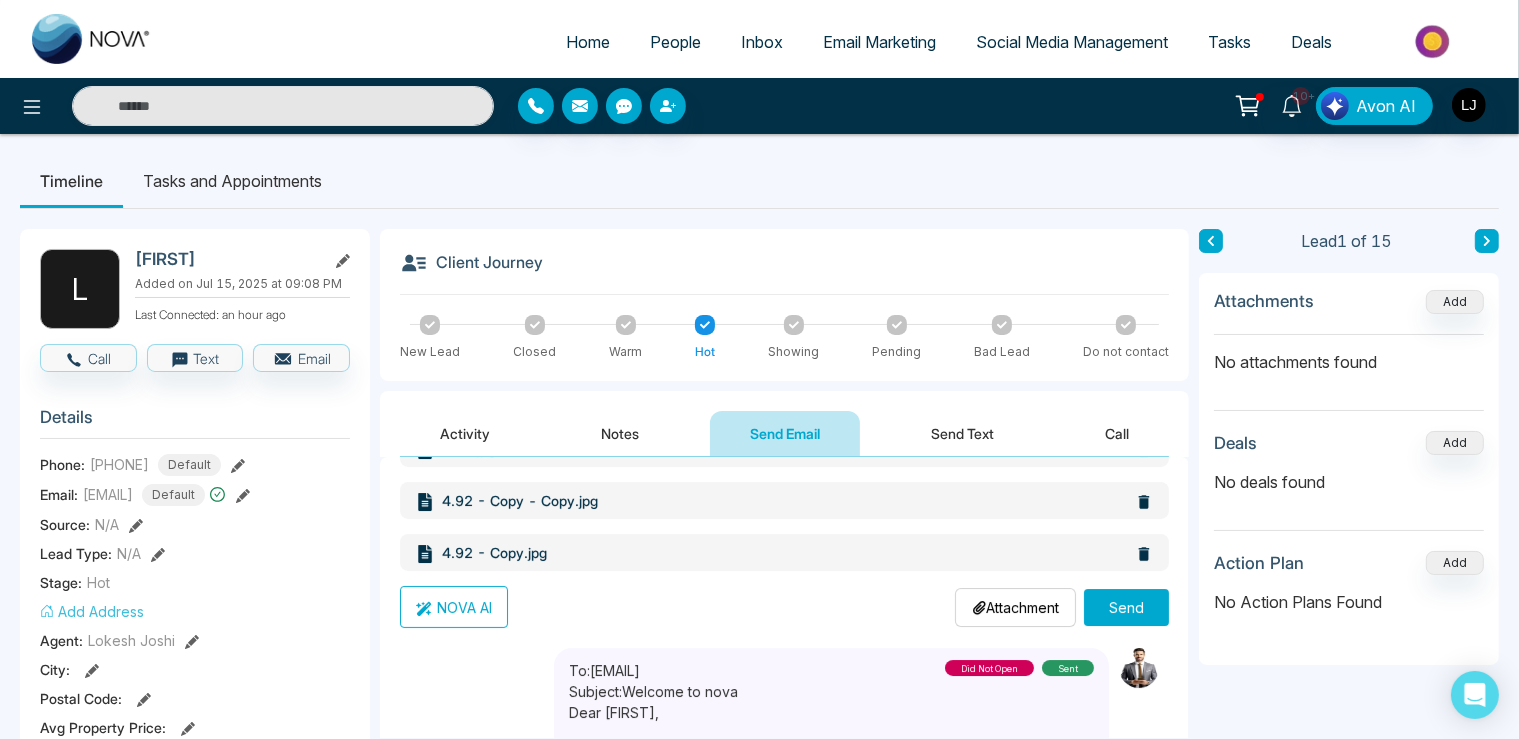 scroll, scrollTop: 346, scrollLeft: 0, axis: vertical 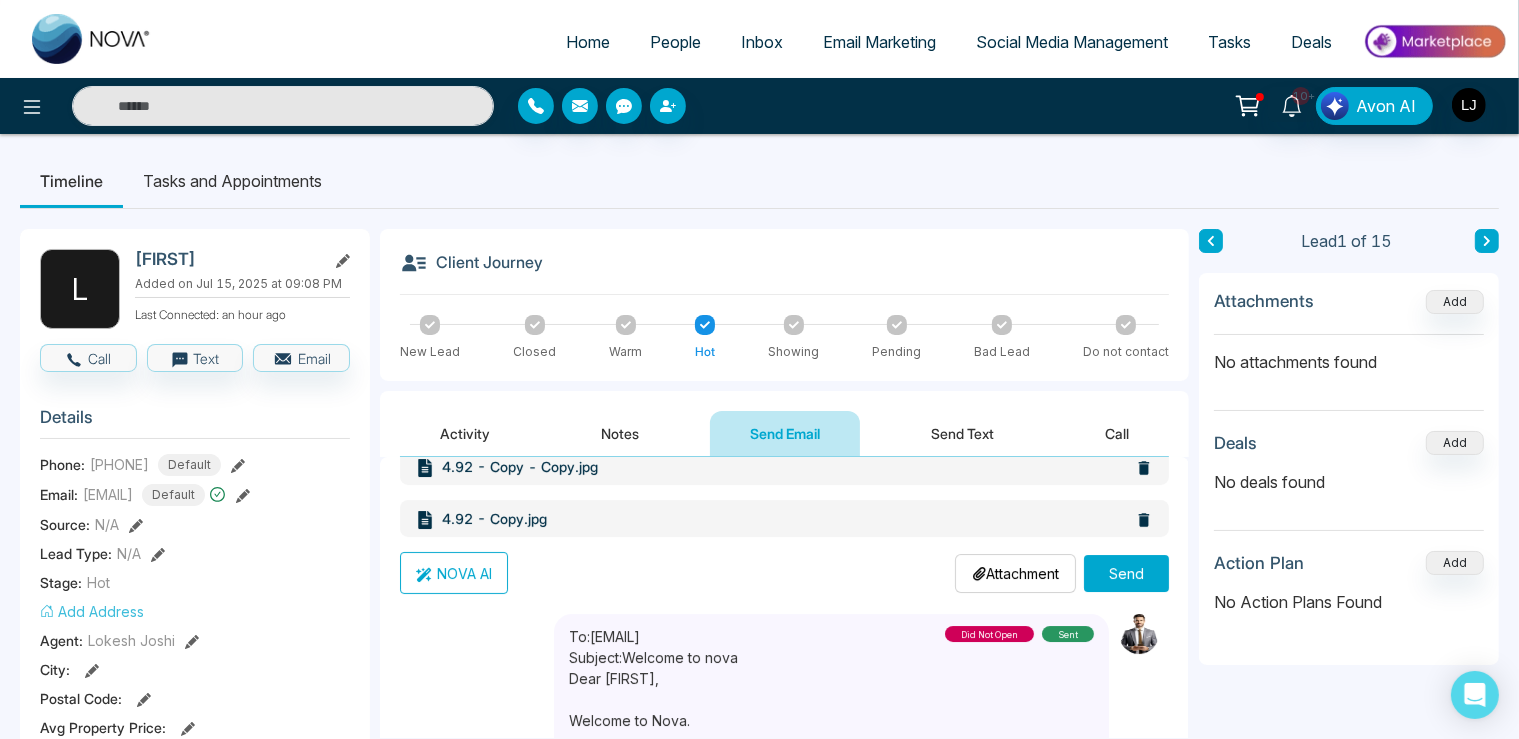 click on "Send" at bounding box center (1126, 573) 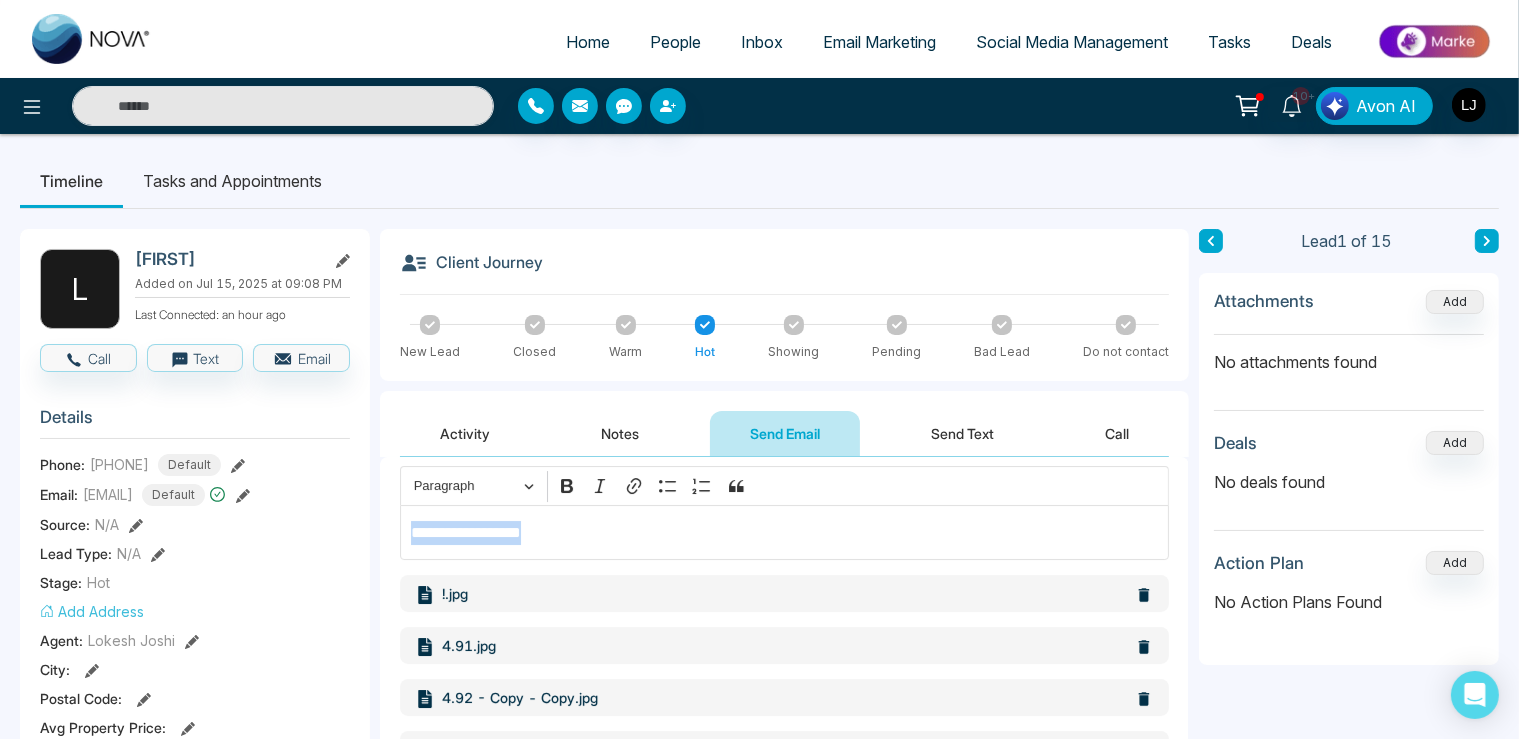 scroll, scrollTop: 0, scrollLeft: 0, axis: both 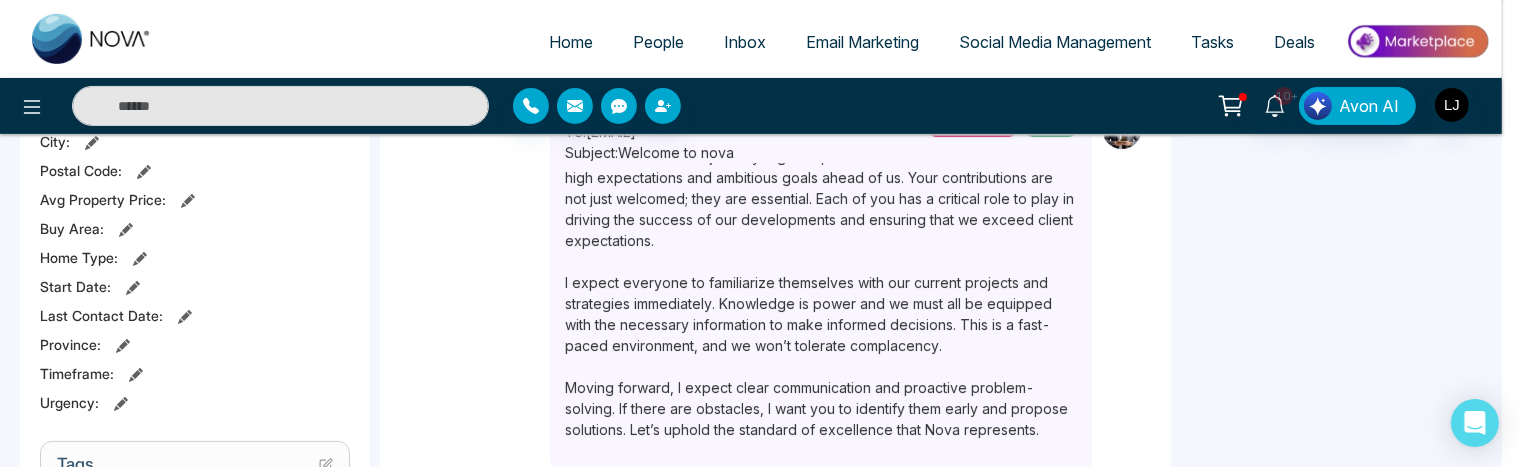 type 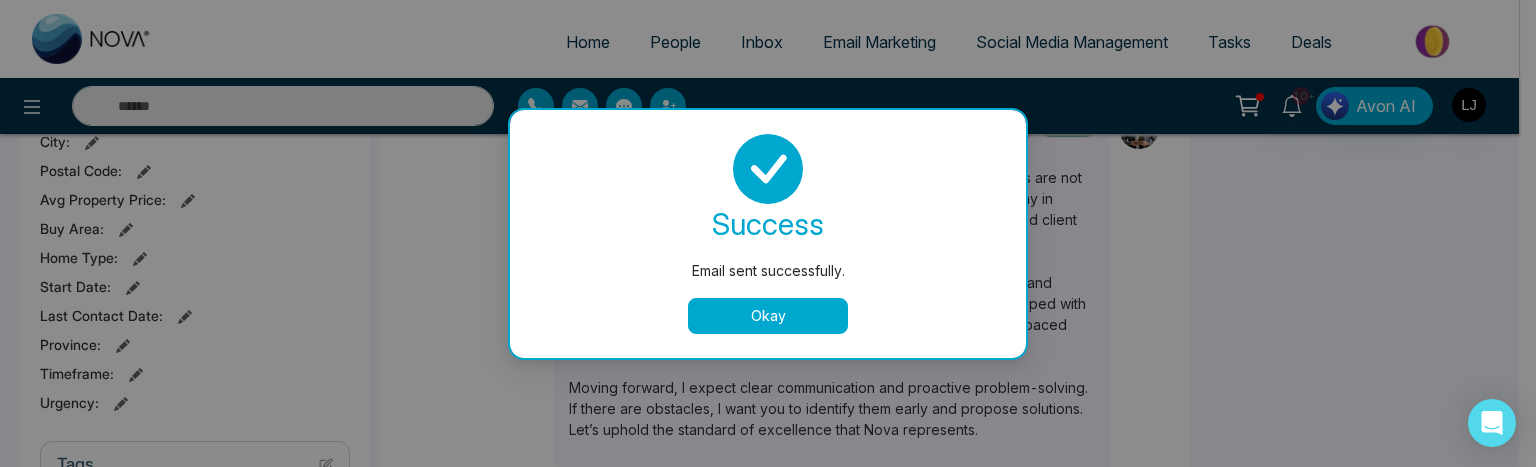 click on "Okay" at bounding box center (768, 316) 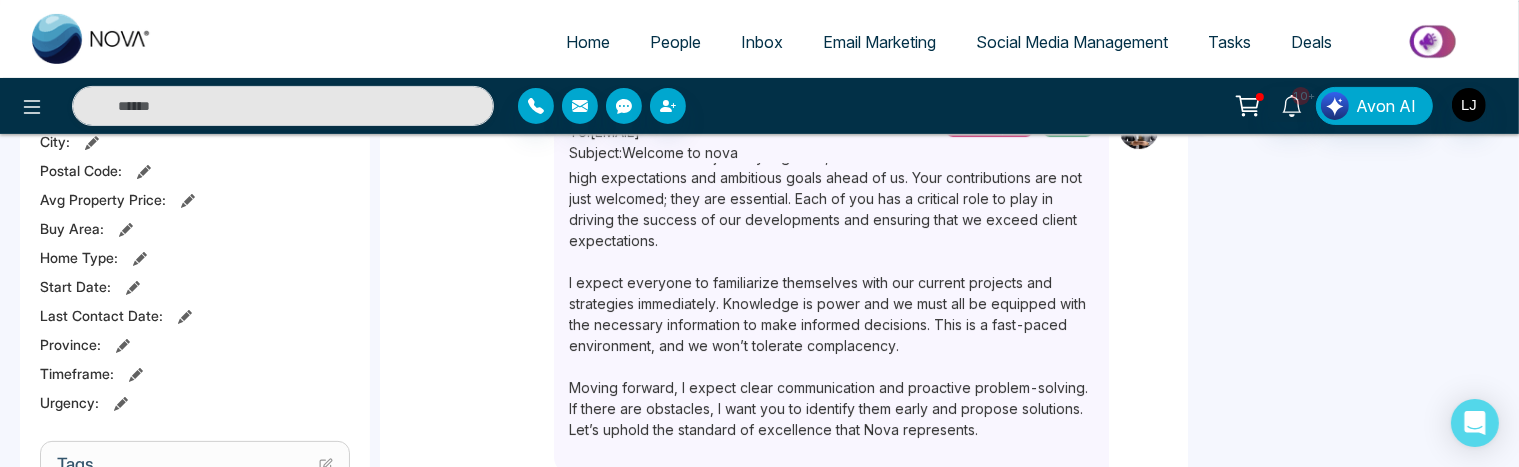 scroll, scrollTop: 0, scrollLeft: 0, axis: both 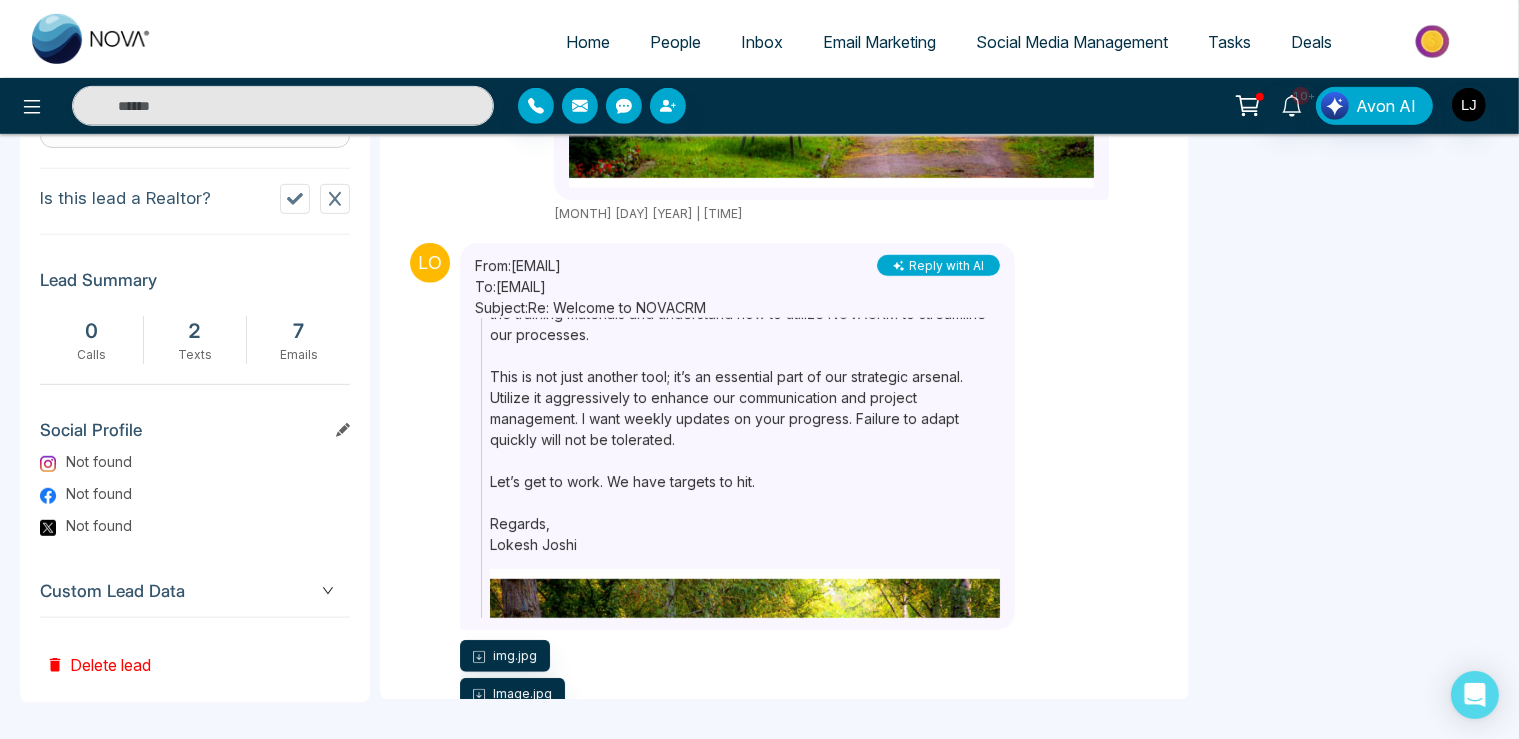 drag, startPoint x: 640, startPoint y: 212, endPoint x: 708, endPoint y: 197, distance: 69.63476 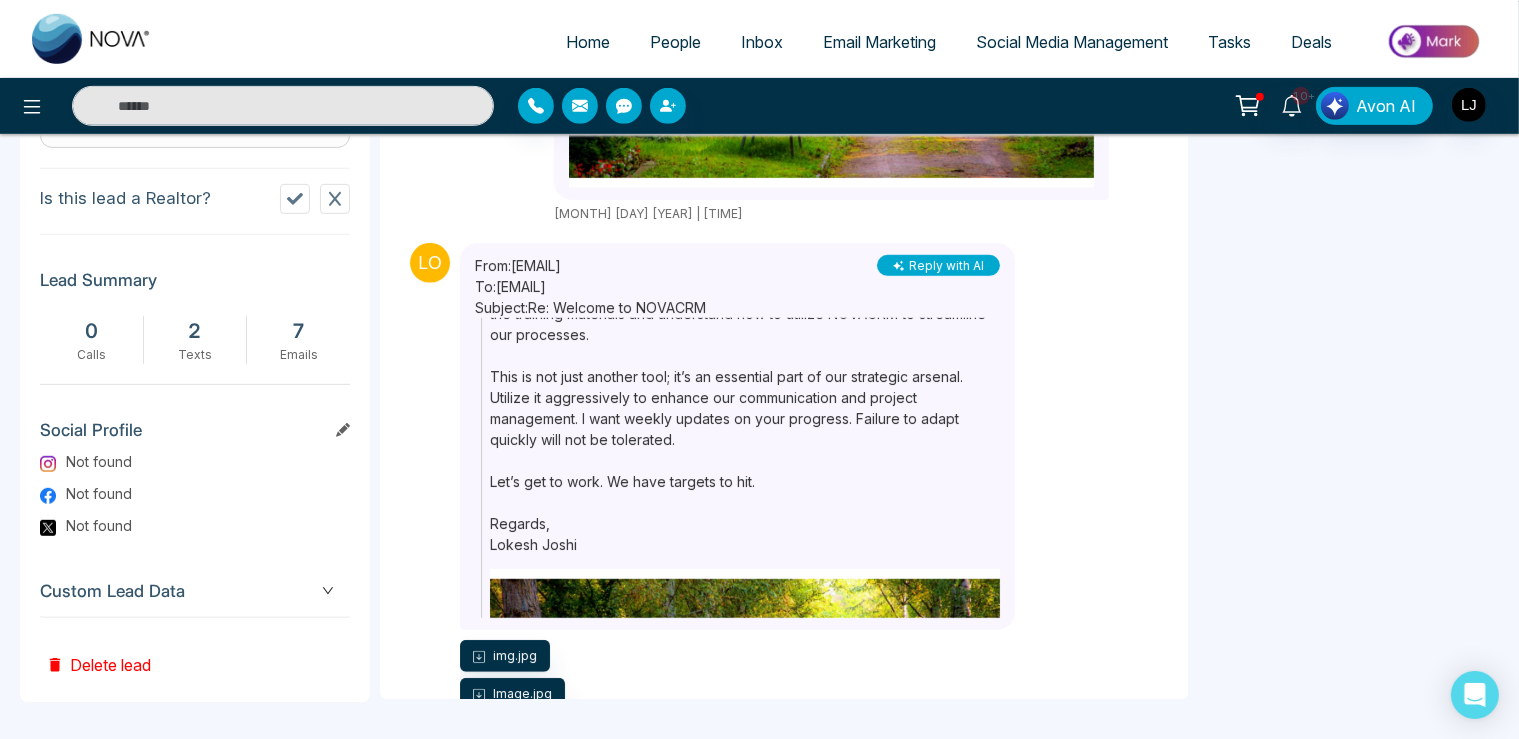 click on "To: [EMAIL] Subject: Welcome to nova did not open sent [MONTH] [DAY] [YEAR] | [TIME]" at bounding box center [831, 28] 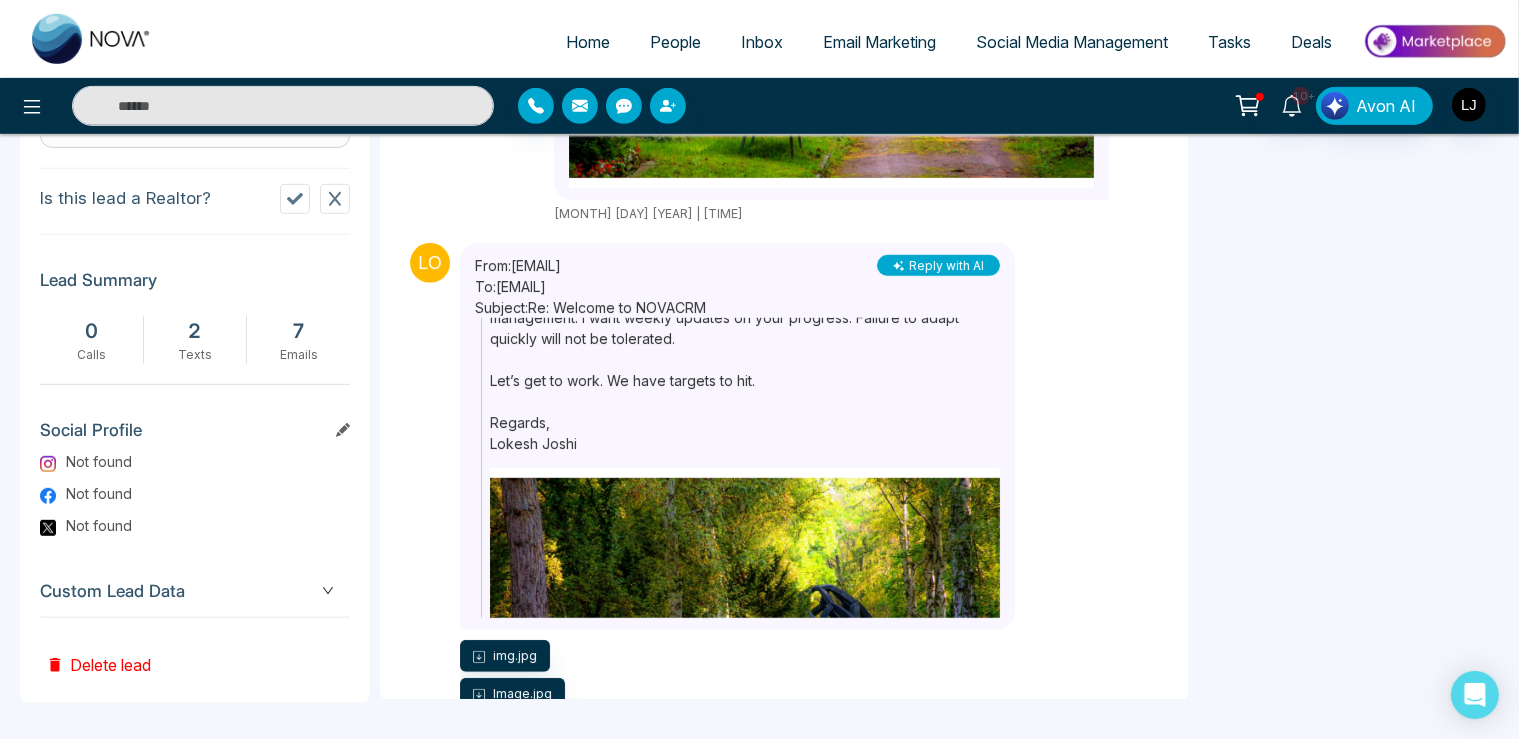 scroll, scrollTop: 614, scrollLeft: 0, axis: vertical 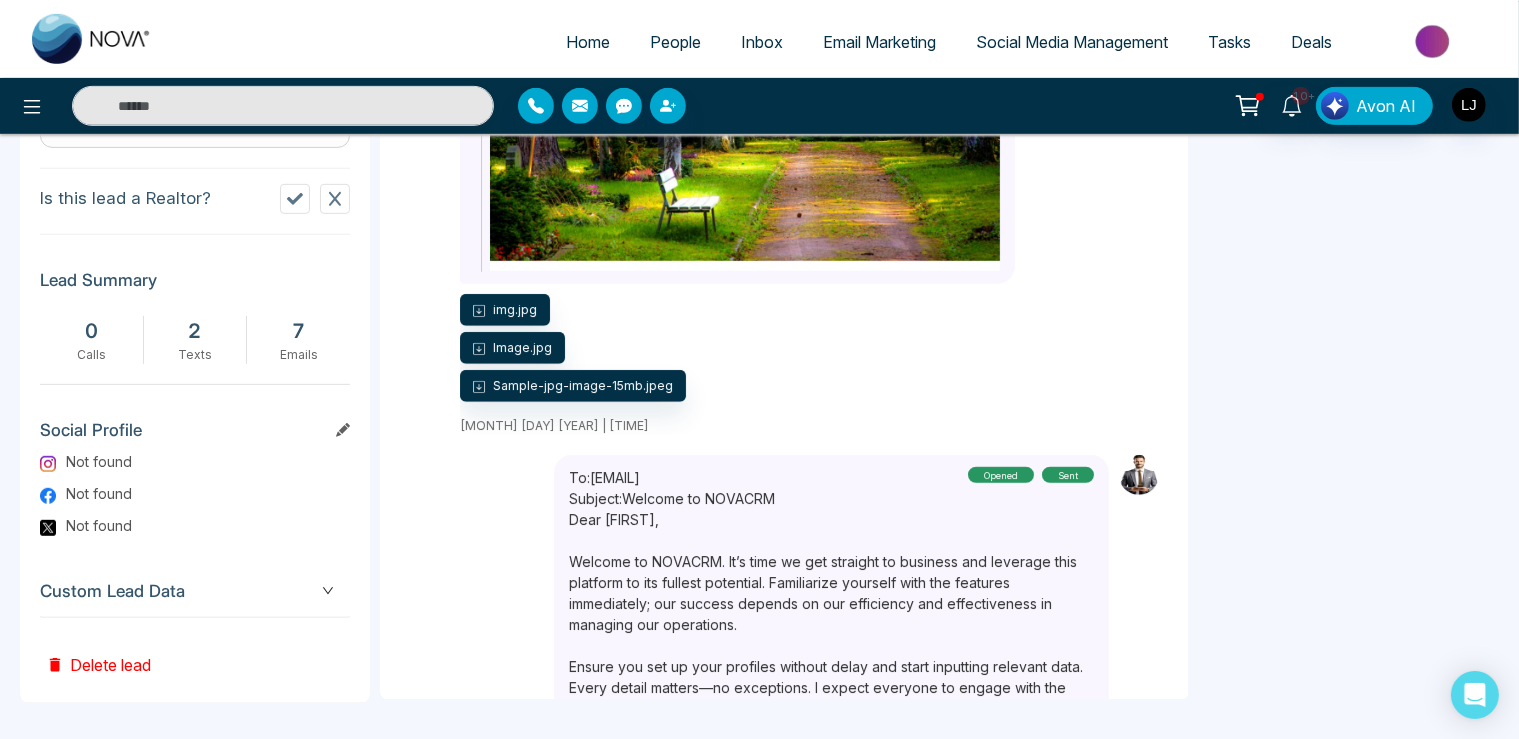 drag, startPoint x: 448, startPoint y: 292, endPoint x: 685, endPoint y: 376, distance: 251.44582 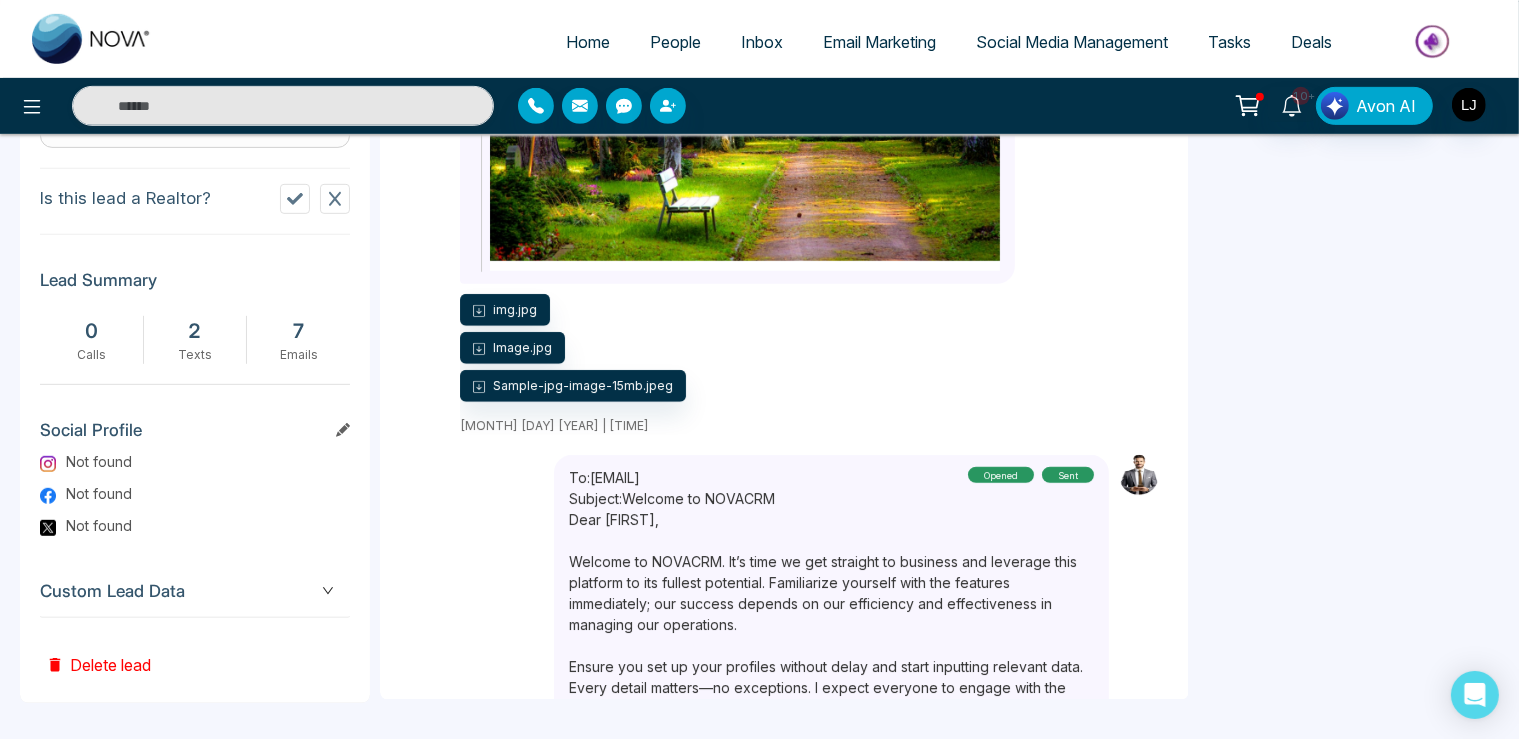 click on "From: [EMAIL] To: [EMAIL] Subject: Re: Welcome to NOVACRM Reply with AI img.jpg Image.jpg Sample-jpg-image-15mb.jpeg [MONTH] [DAY] [YEAR] | [TIME]" at bounding box center (707, 166) 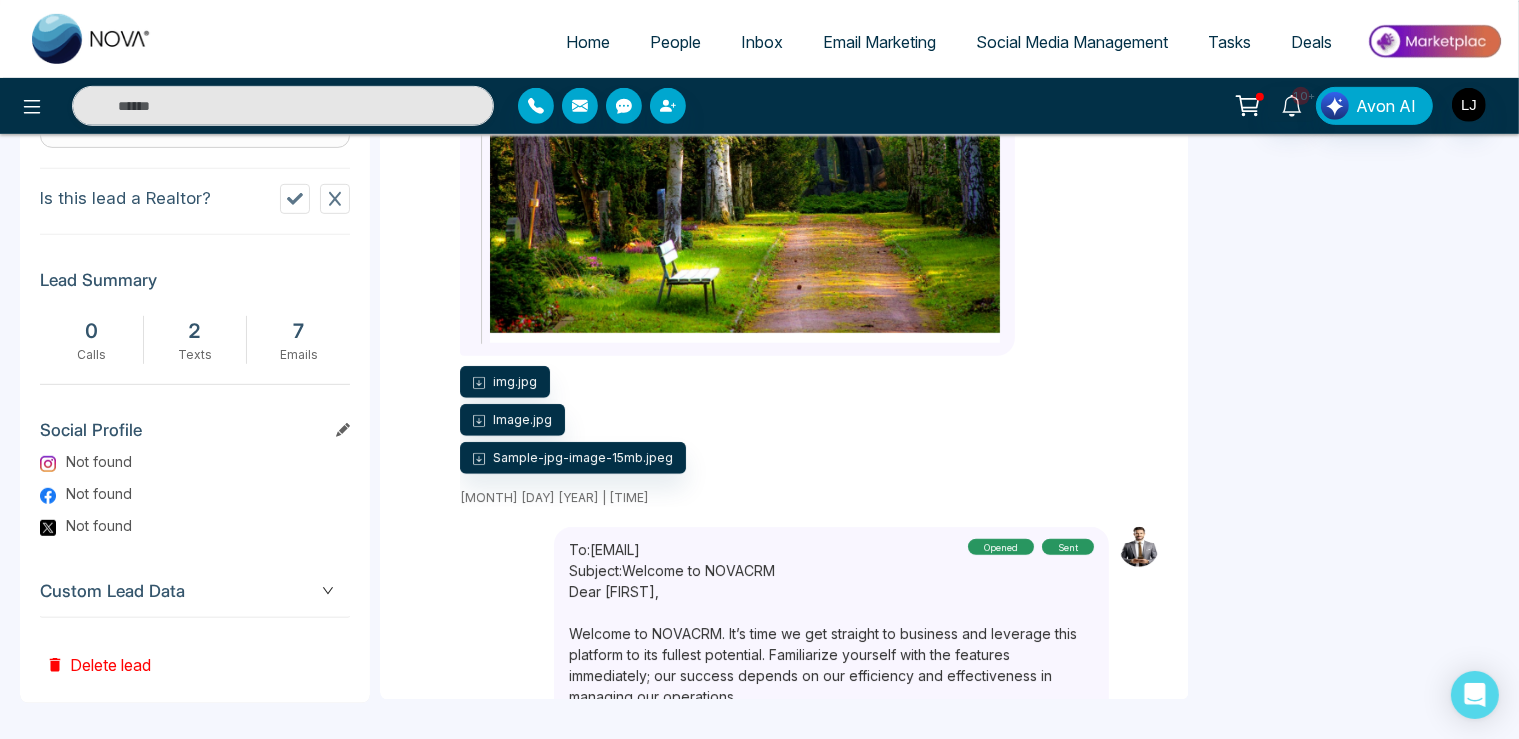 scroll, scrollTop: 806, scrollLeft: 0, axis: vertical 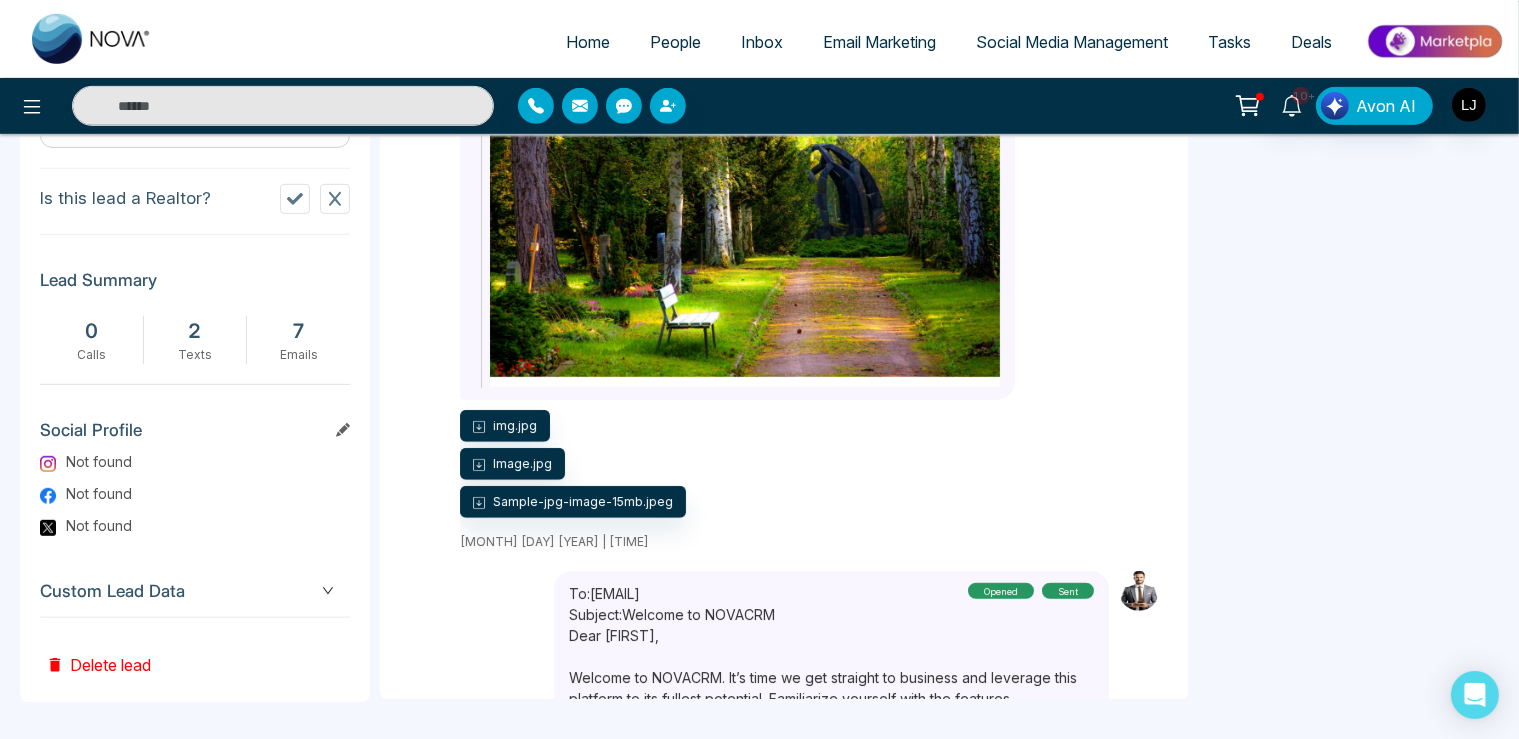 drag, startPoint x: 435, startPoint y: 409, endPoint x: 717, endPoint y: 480, distance: 290.80063 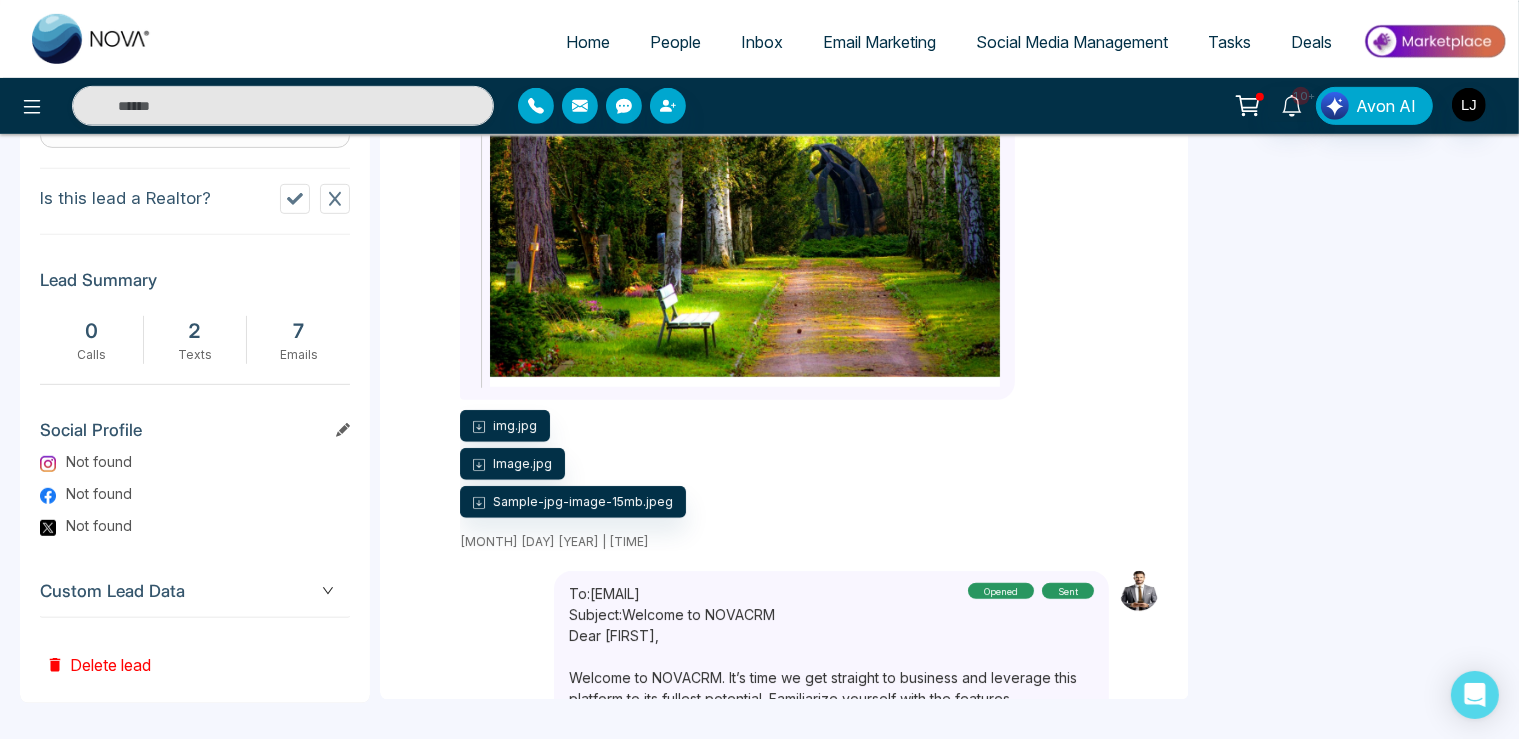 click on "From: [EMAIL] To: [EMAIL] Subject: Re: Welcome to NOVACRM Reply with AI img.jpg Image.jpg Sample-jpg-image-15mb.jpeg [MONTH] [DAY] [YEAR] | [TIME]" at bounding box center [707, 282] 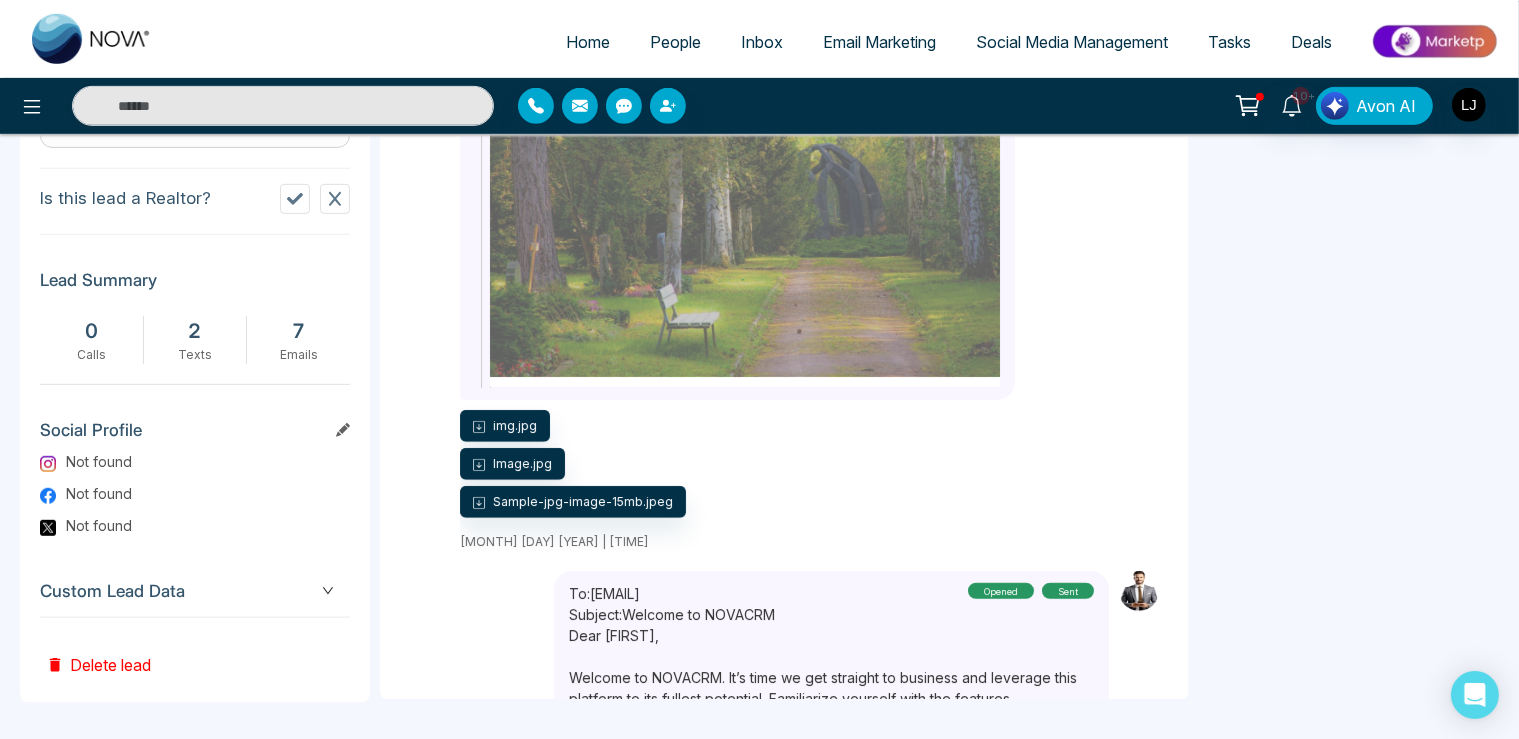 drag, startPoint x: 410, startPoint y: 388, endPoint x: 752, endPoint y: 477, distance: 353.39072 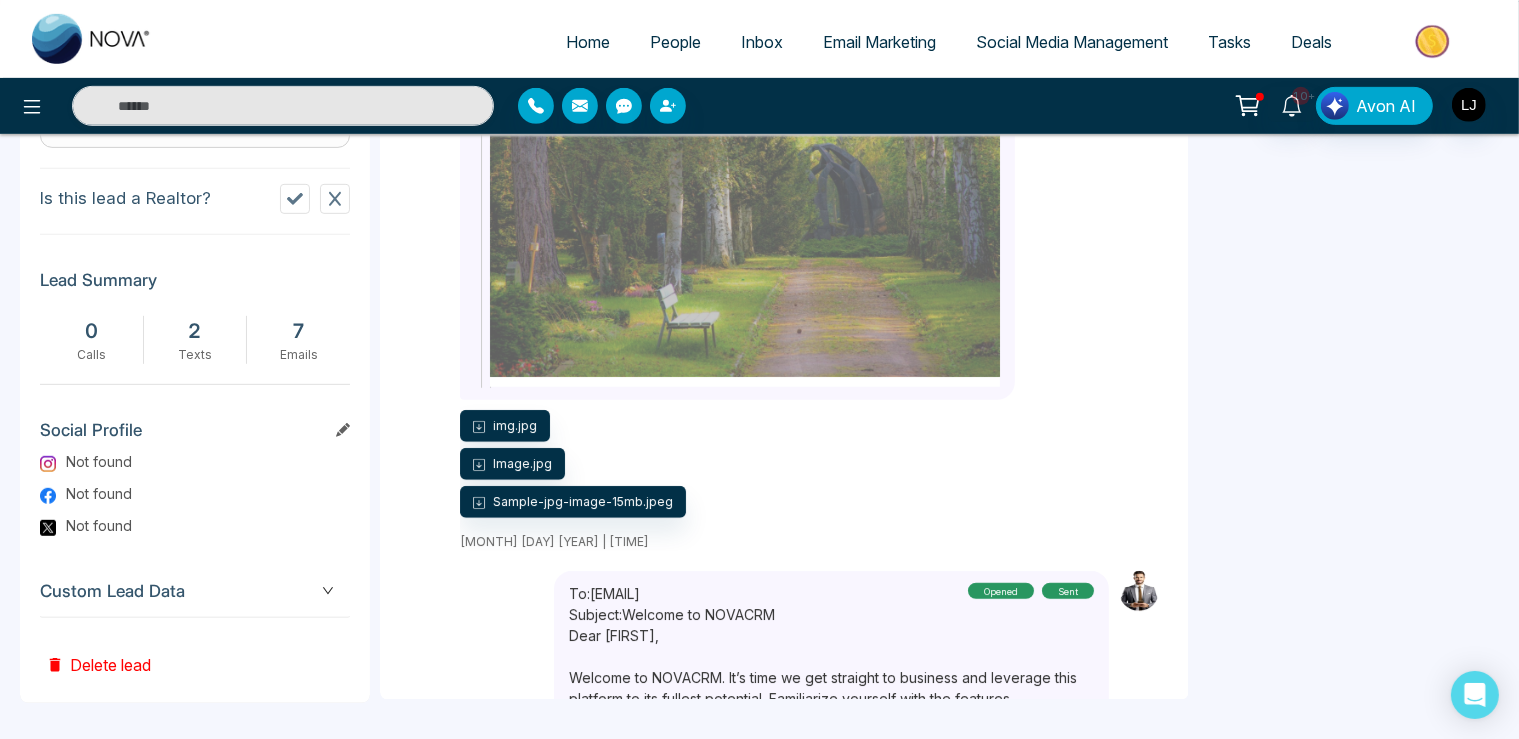 click on "From: [EMAIL] To: [EMAIL] Subject: Re: Welcome to NOVACRM Reply with AI img.jpg Image.jpg Sample-jpg-image-15mb.jpeg [MONTH] [DAY] [YEAR] | [TIME]" at bounding box center [707, 282] 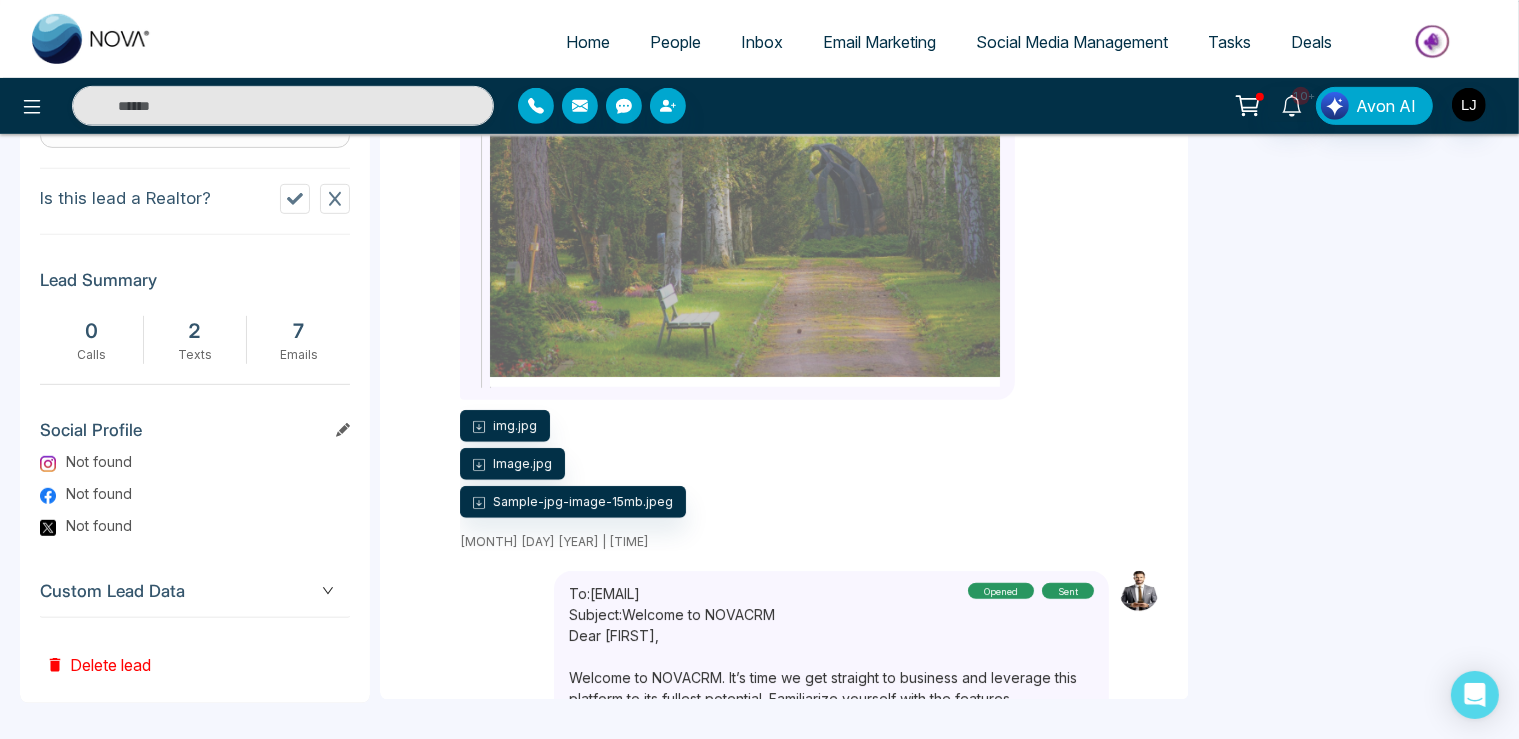 scroll, scrollTop: 461, scrollLeft: 0, axis: vertical 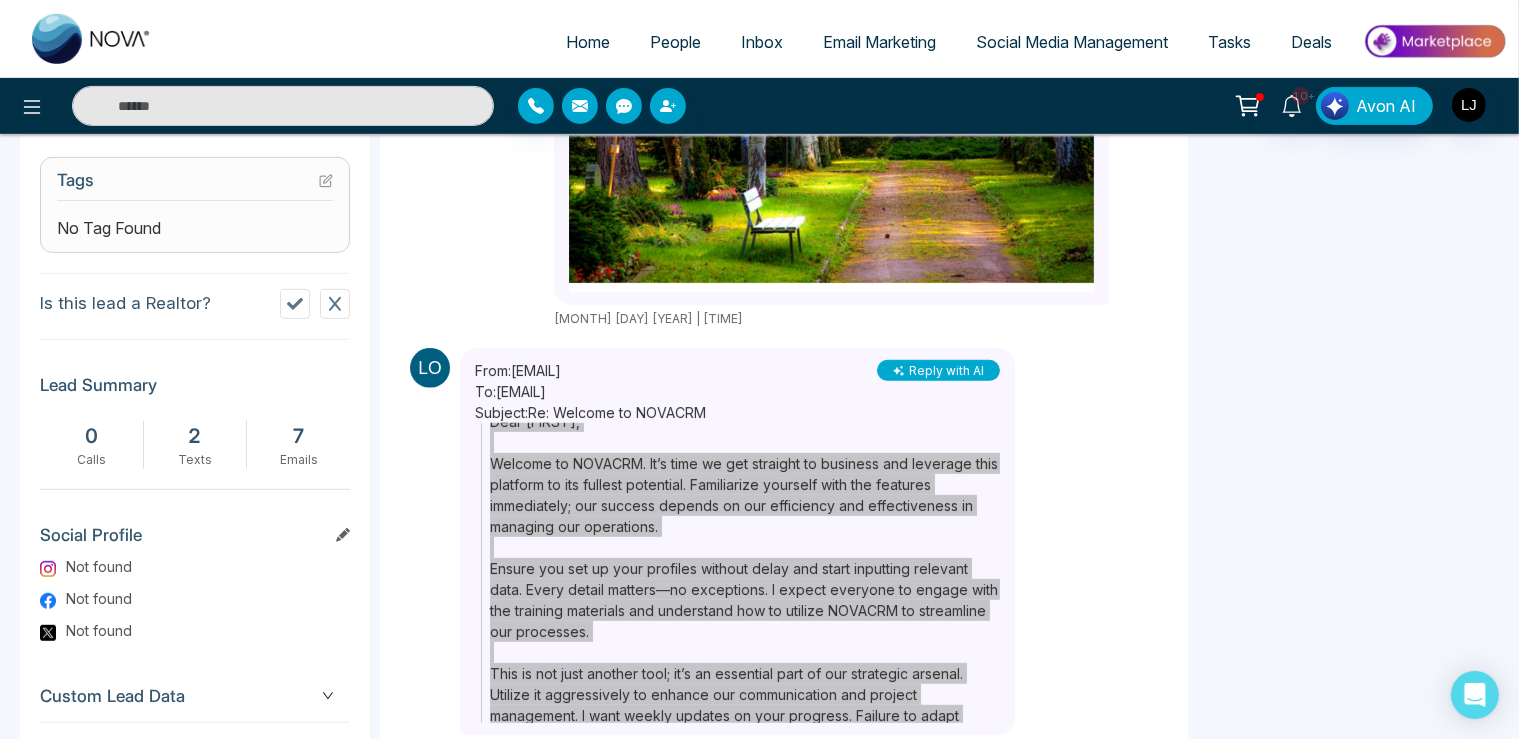 click on "To: [EMAIL]" at bounding box center (590, 391) 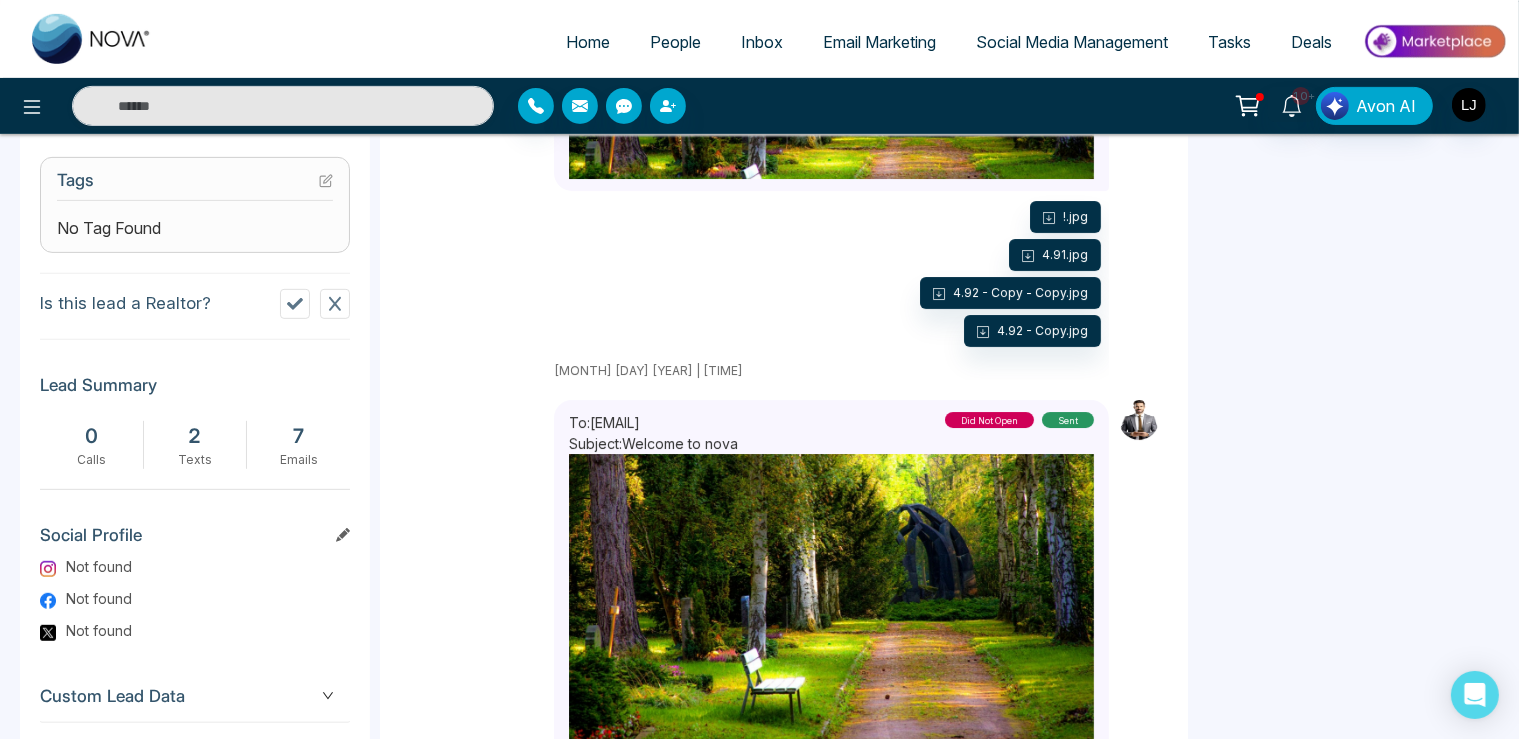 scroll, scrollTop: 0, scrollLeft: 0, axis: both 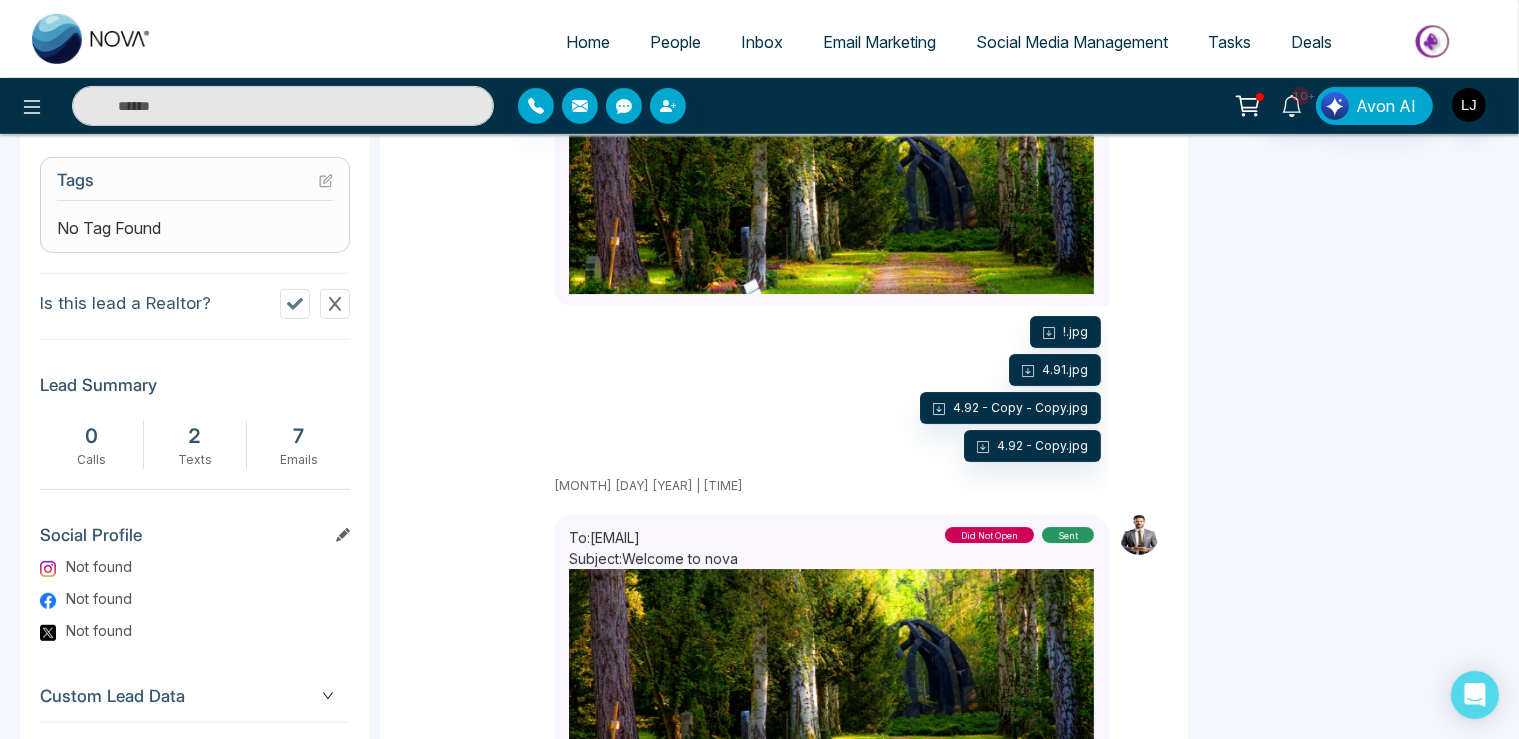 click on "Inbox" at bounding box center [762, 42] 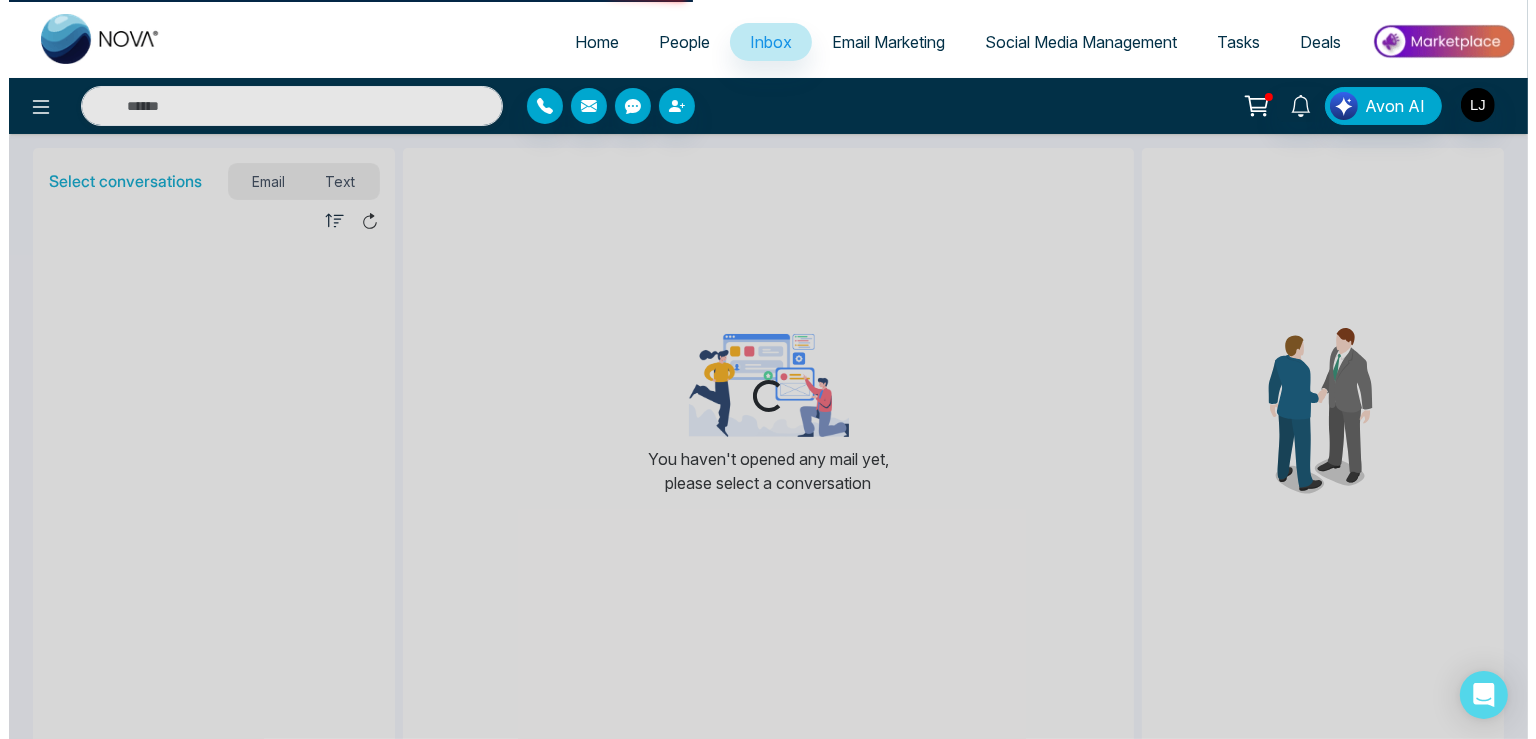 scroll, scrollTop: 0, scrollLeft: 0, axis: both 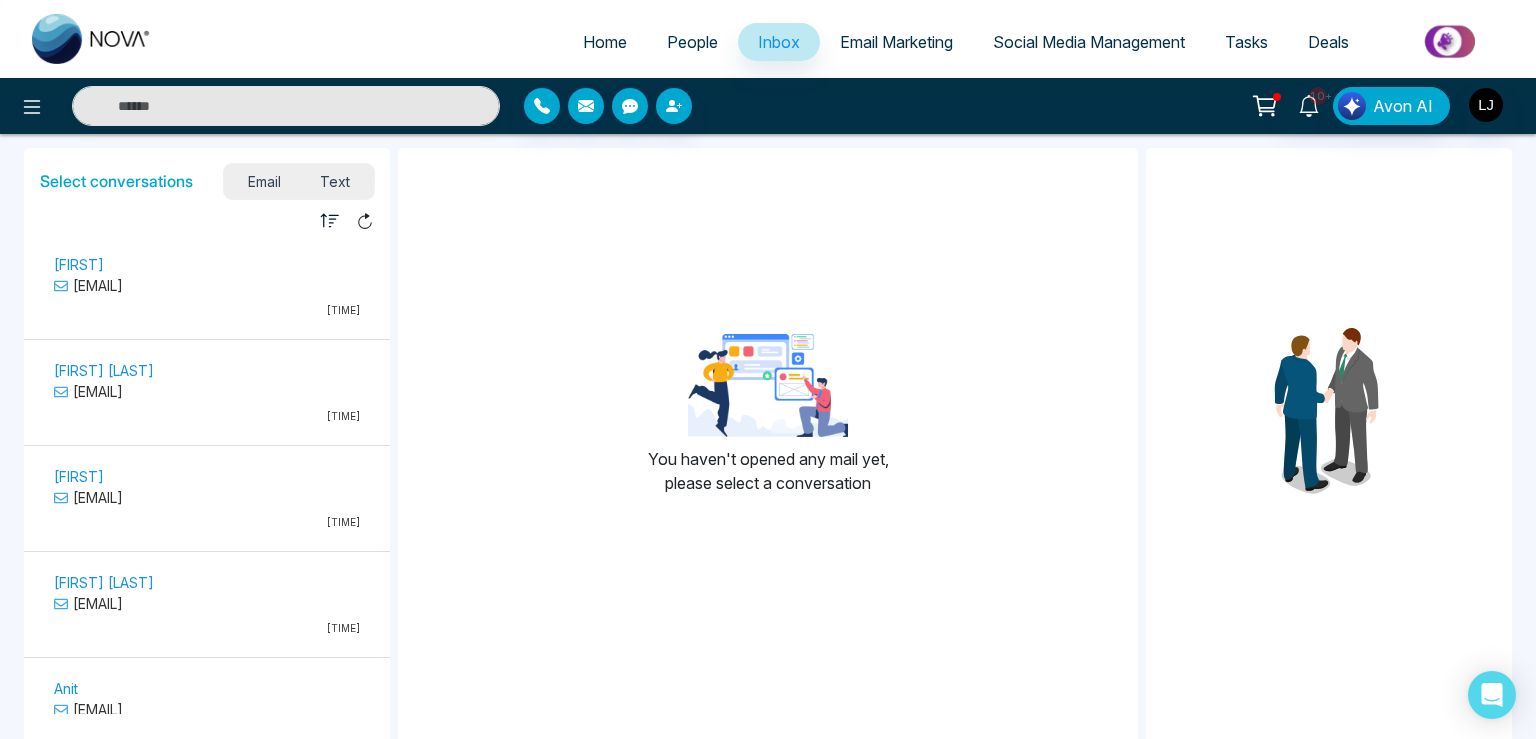 click on "[FIRST] [EMAIL] [TIME]" at bounding box center (207, 289) 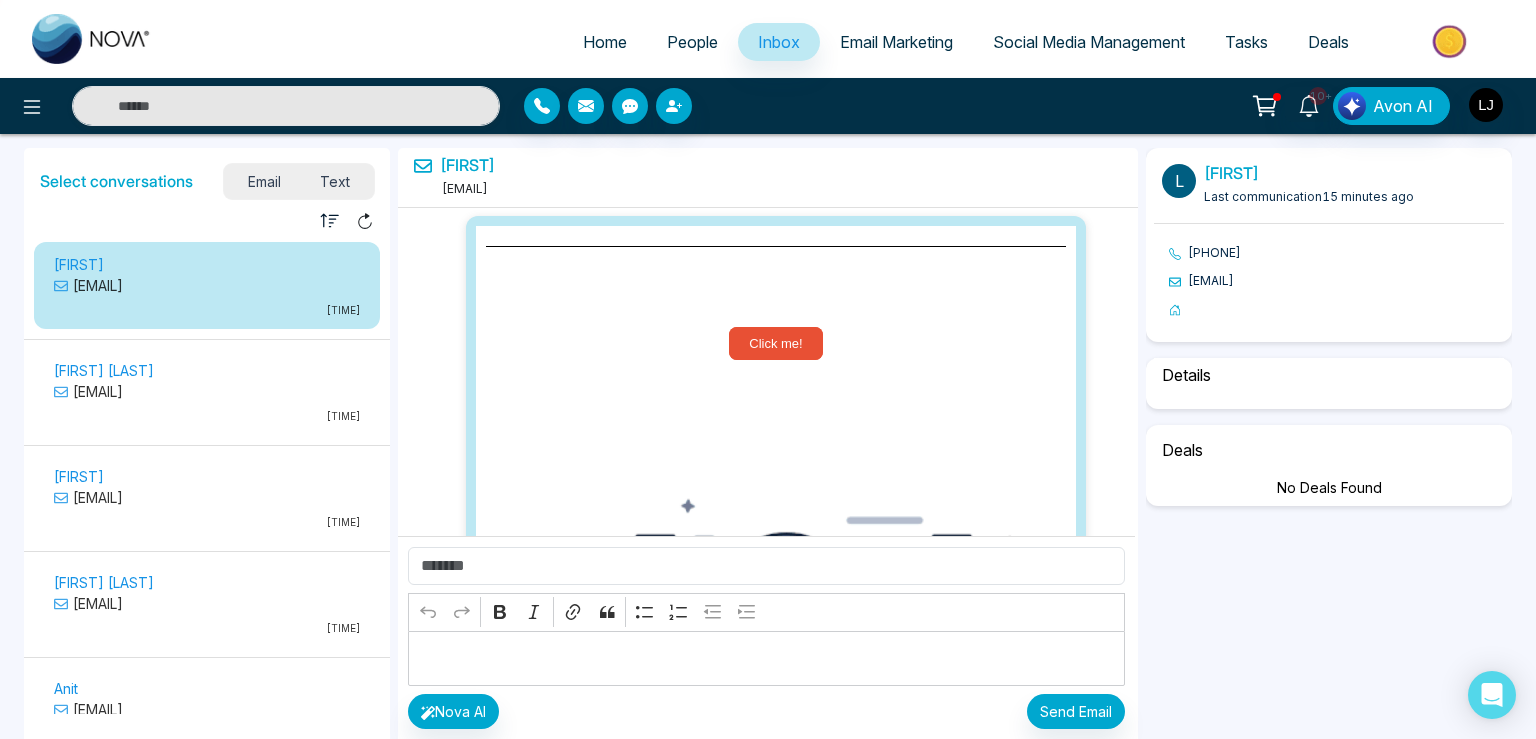 scroll, scrollTop: 11988, scrollLeft: 0, axis: vertical 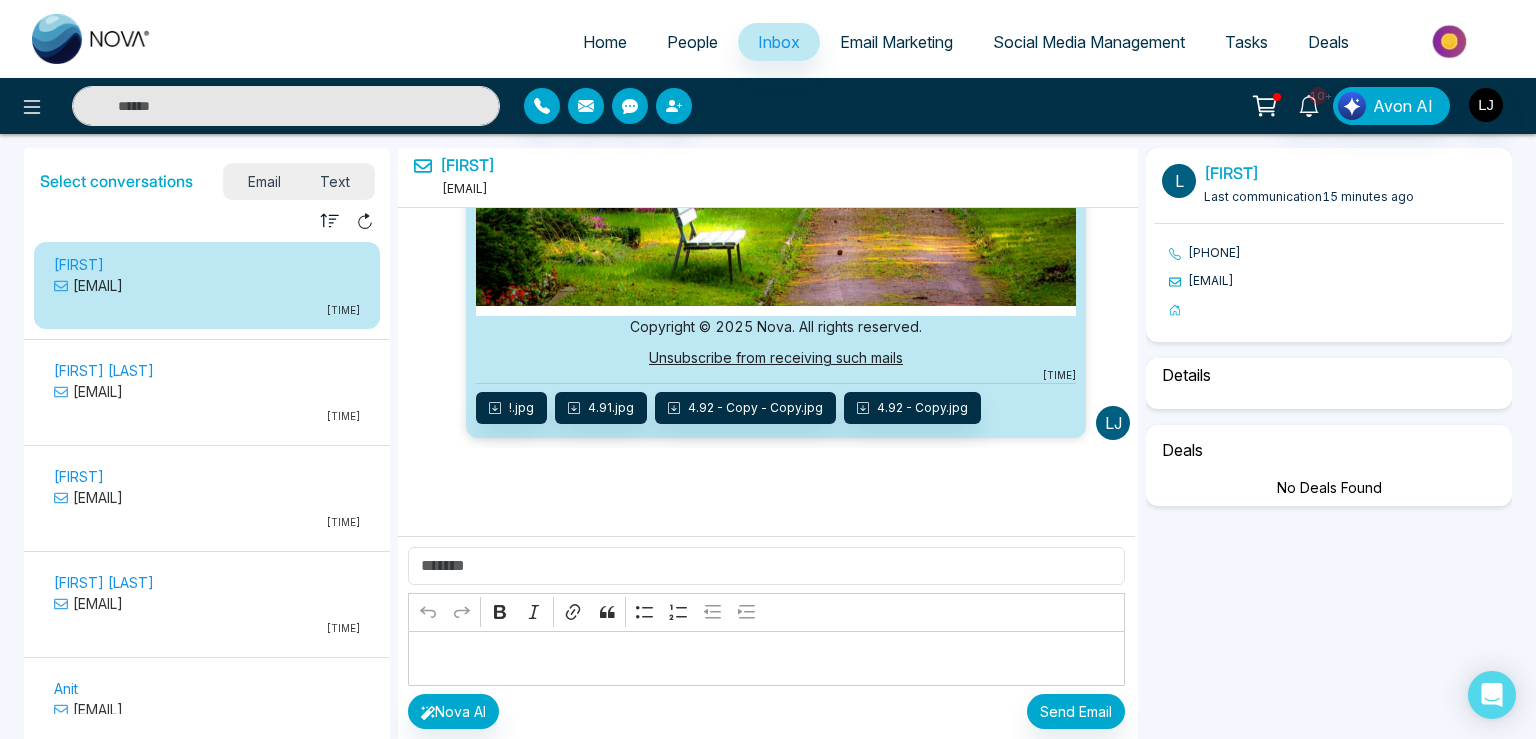 select on "***" 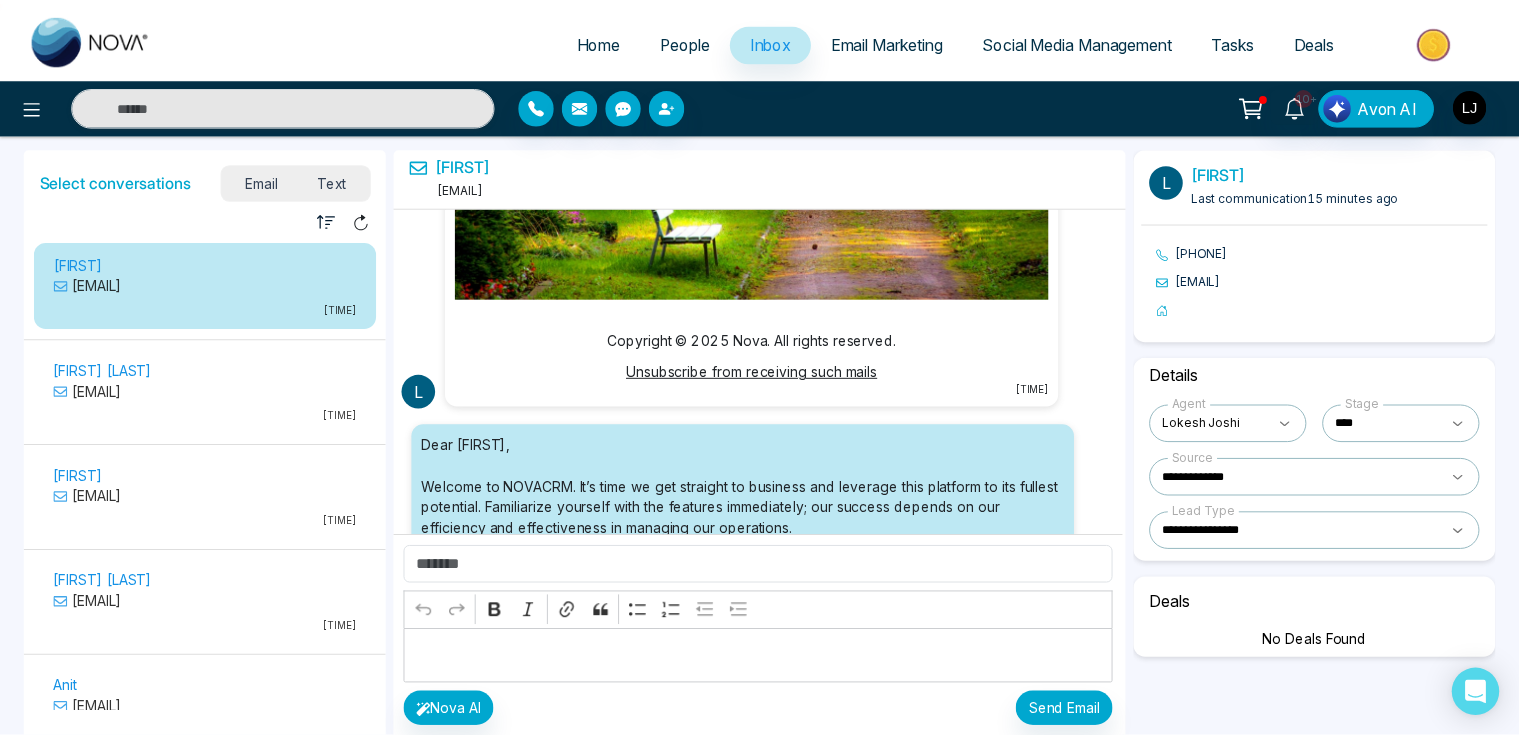 scroll, scrollTop: 8647, scrollLeft: 0, axis: vertical 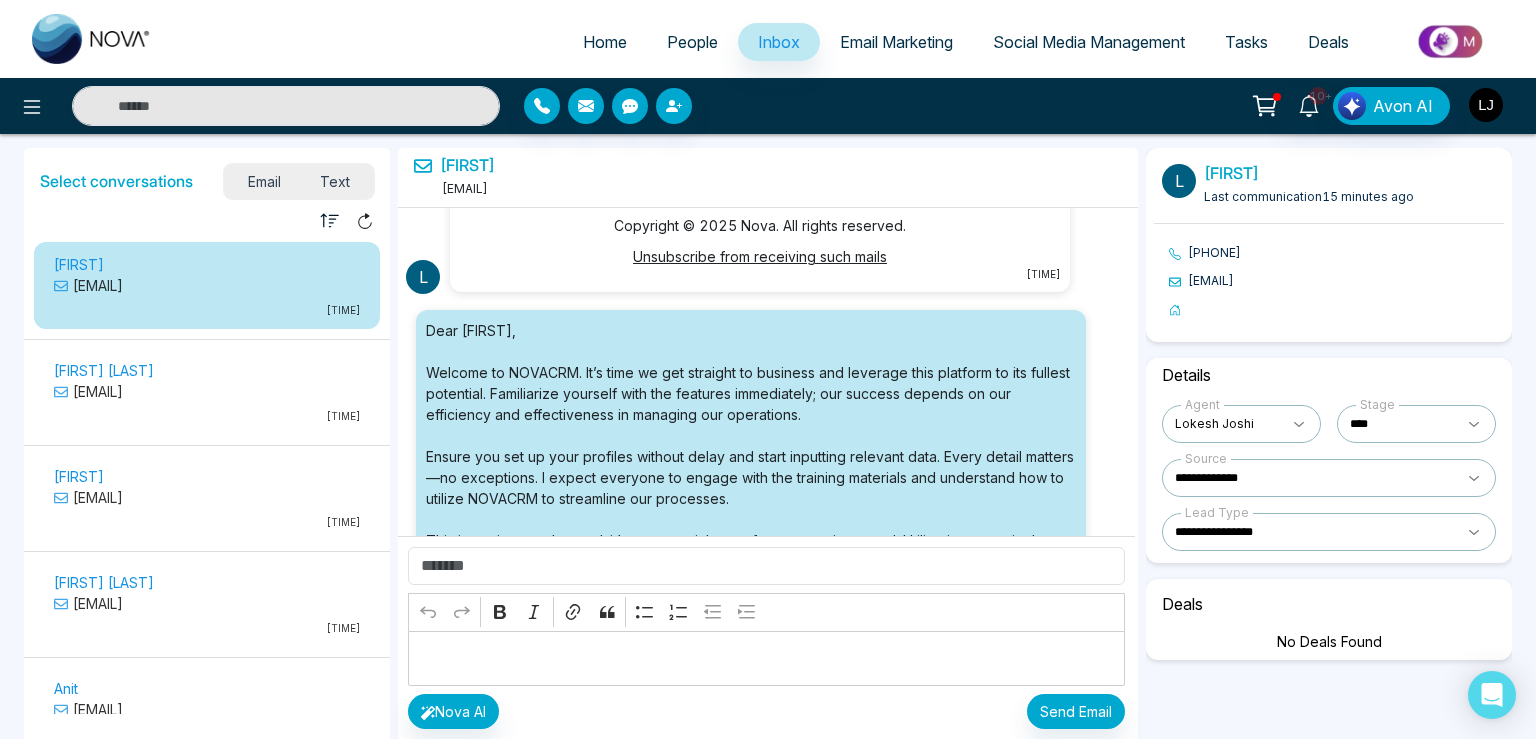 click at bounding box center (1486, 105) 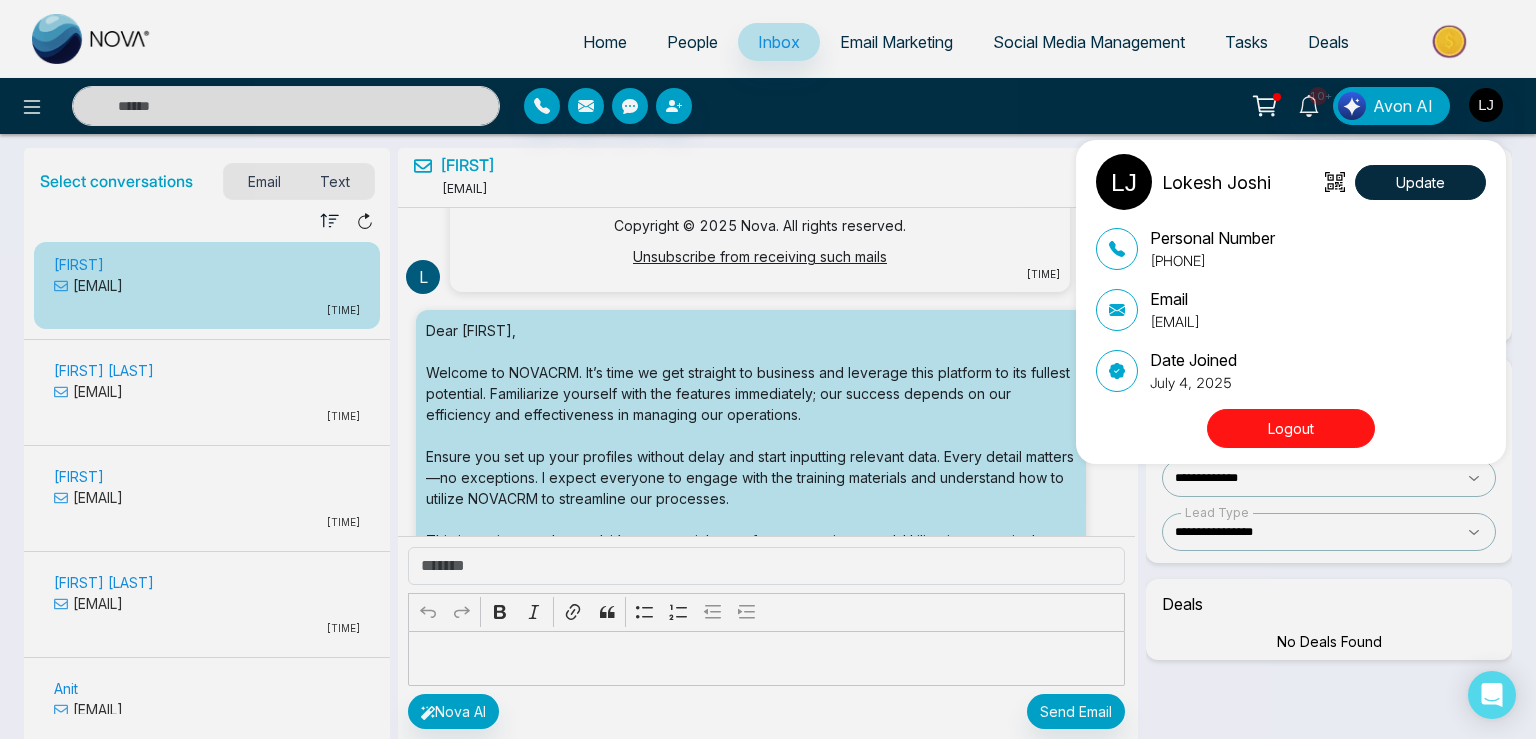 click on "[FIRST] [LAST] Update Personal Number [PHONE] Email [EMAIL] Date Joined [MONTH] [DAY], [YEAR] Logout" at bounding box center [768, 369] 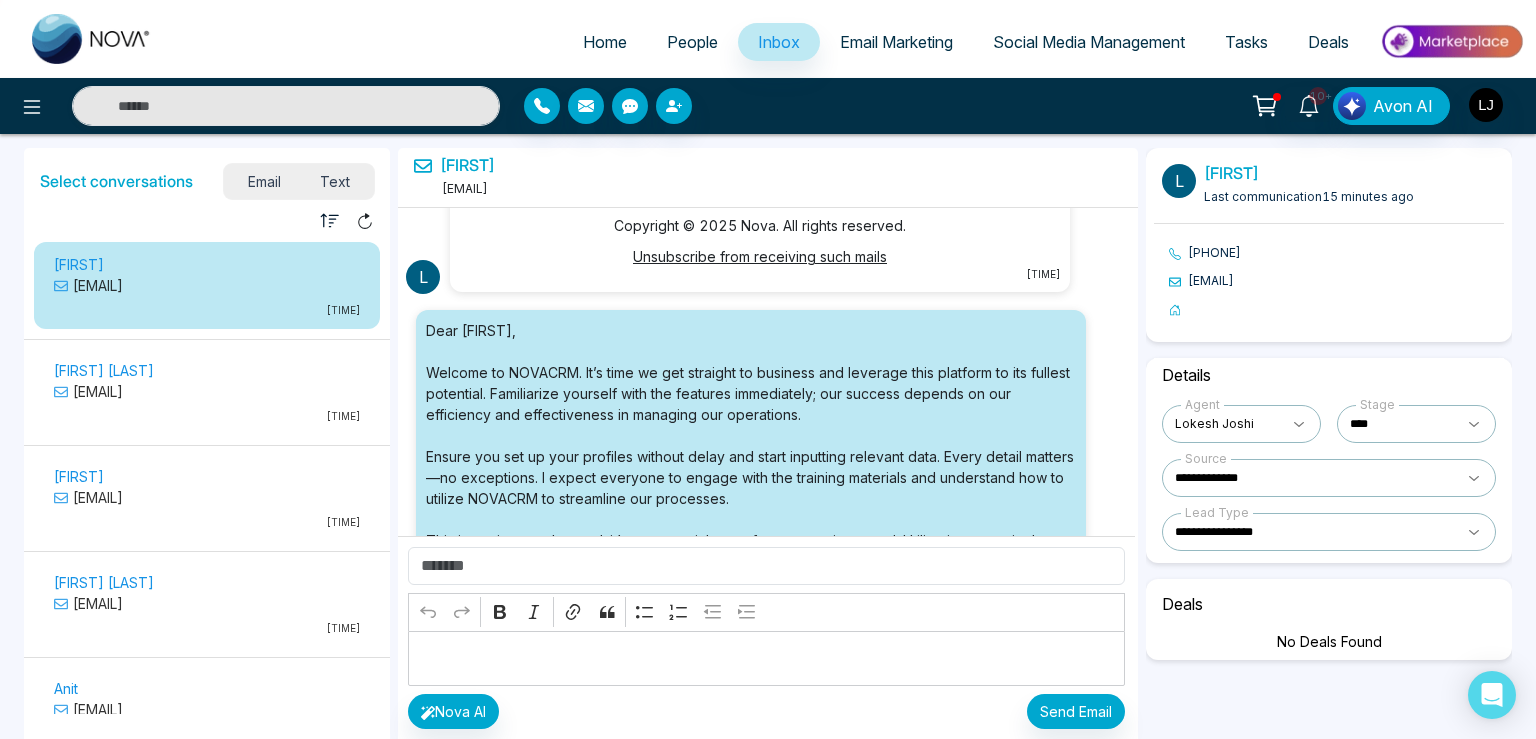 click on "People" at bounding box center [692, 42] 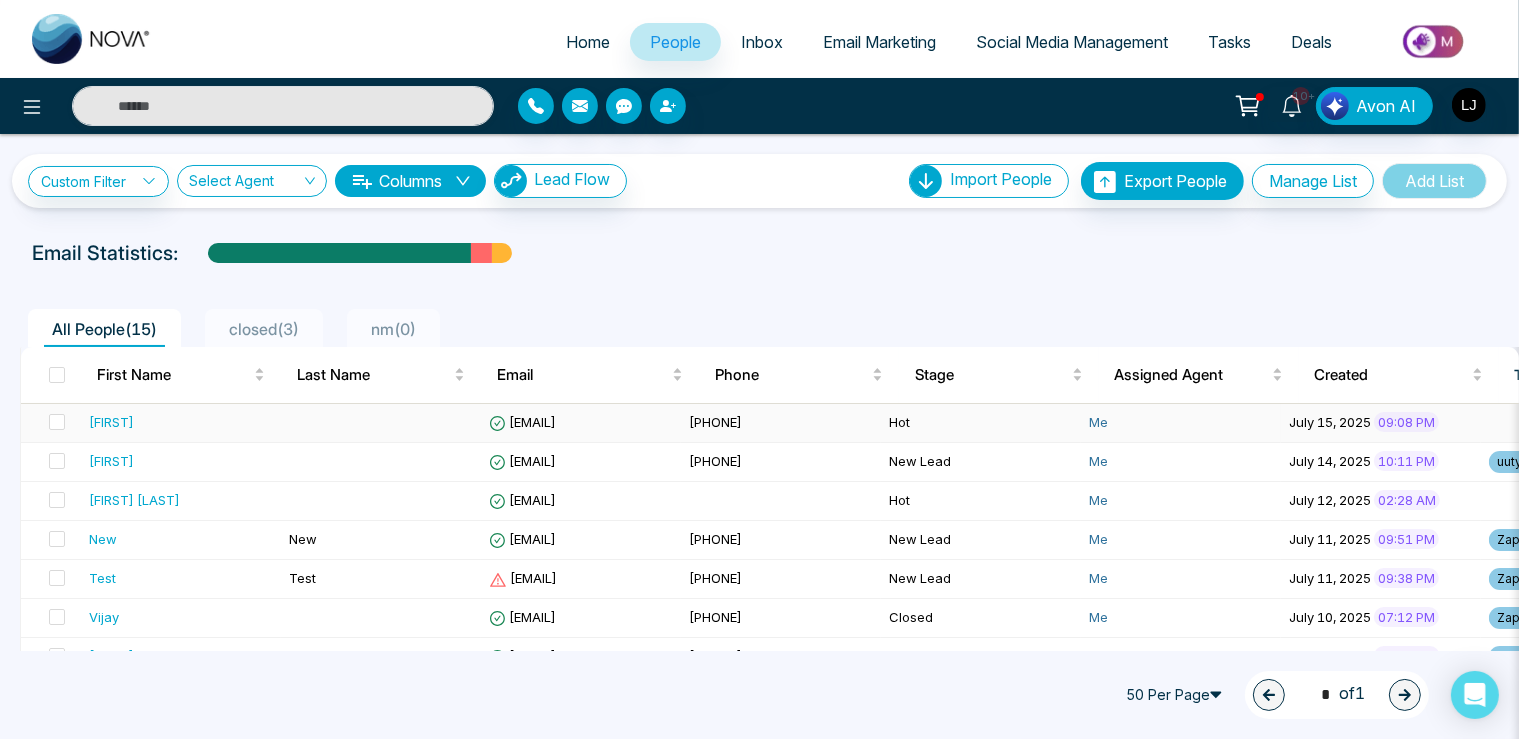 click on "[EMAIL]" at bounding box center [581, 423] 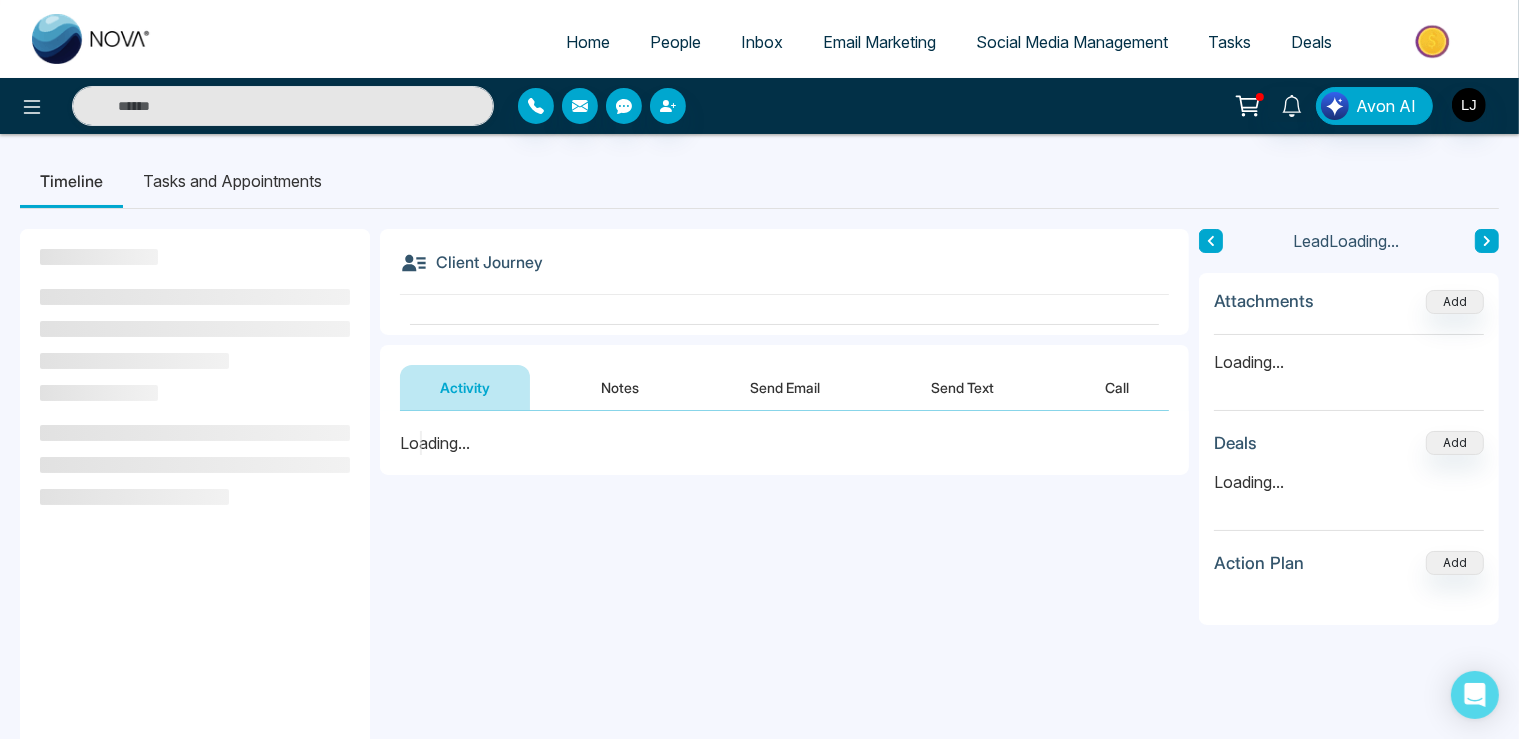 click on "Send Email" at bounding box center (785, 387) 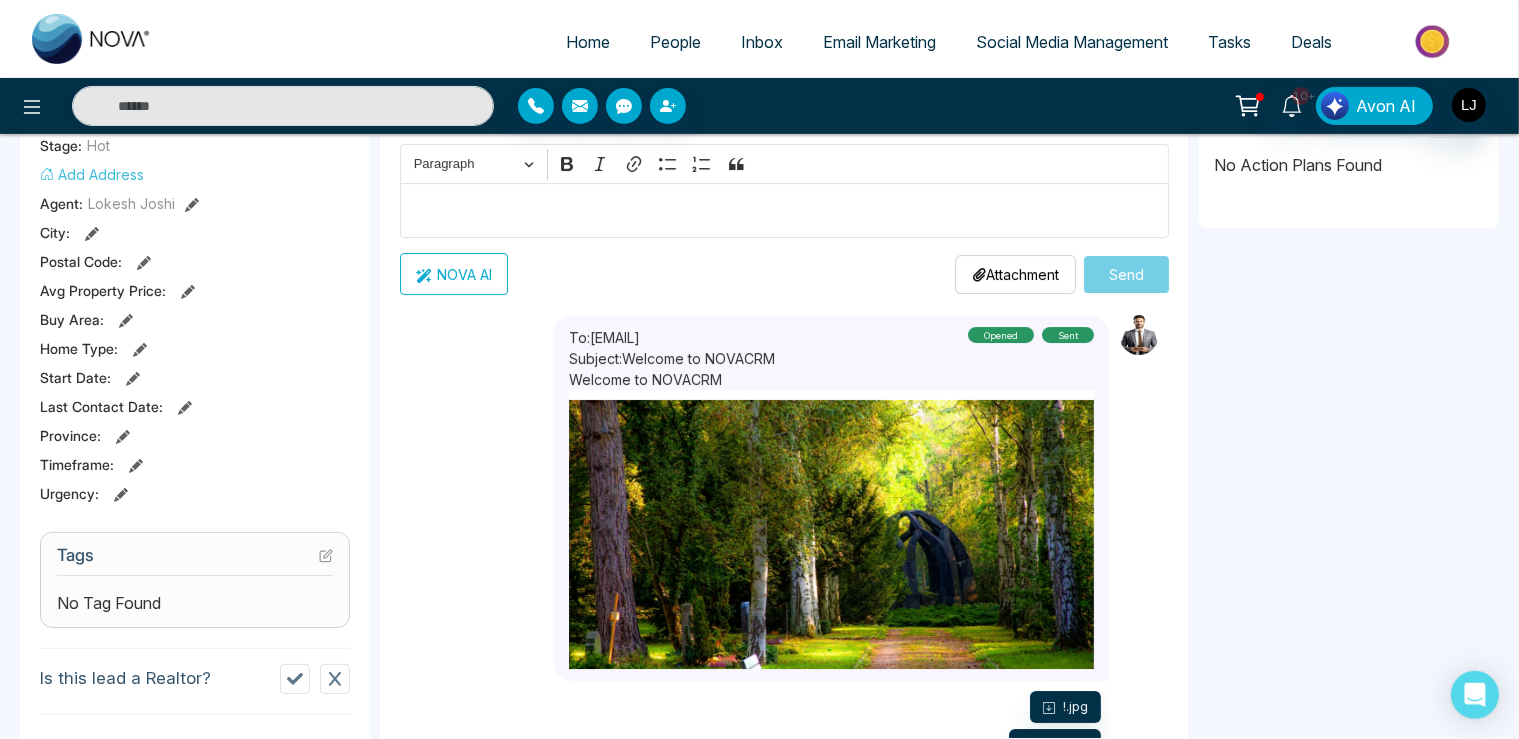 scroll, scrollTop: 633, scrollLeft: 0, axis: vertical 